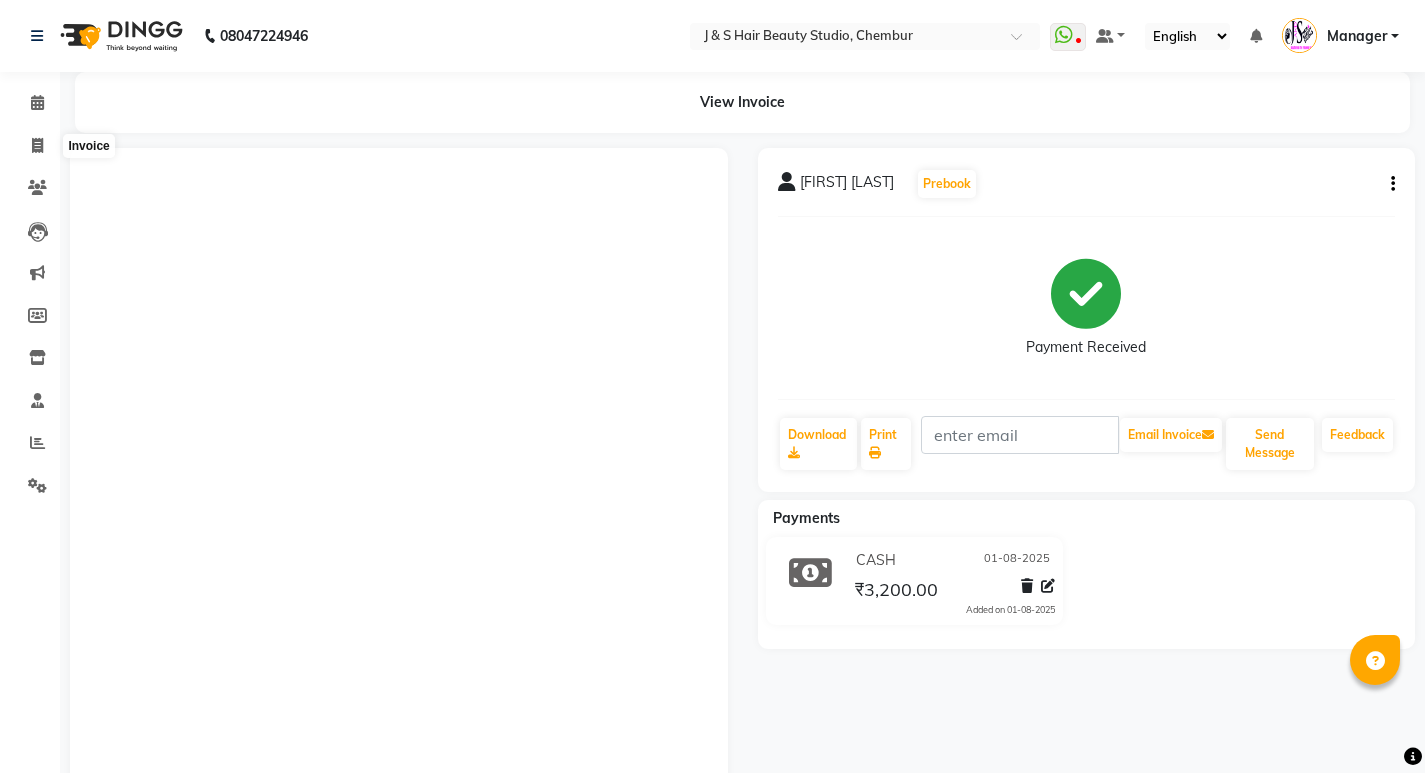 scroll, scrollTop: 0, scrollLeft: 0, axis: both 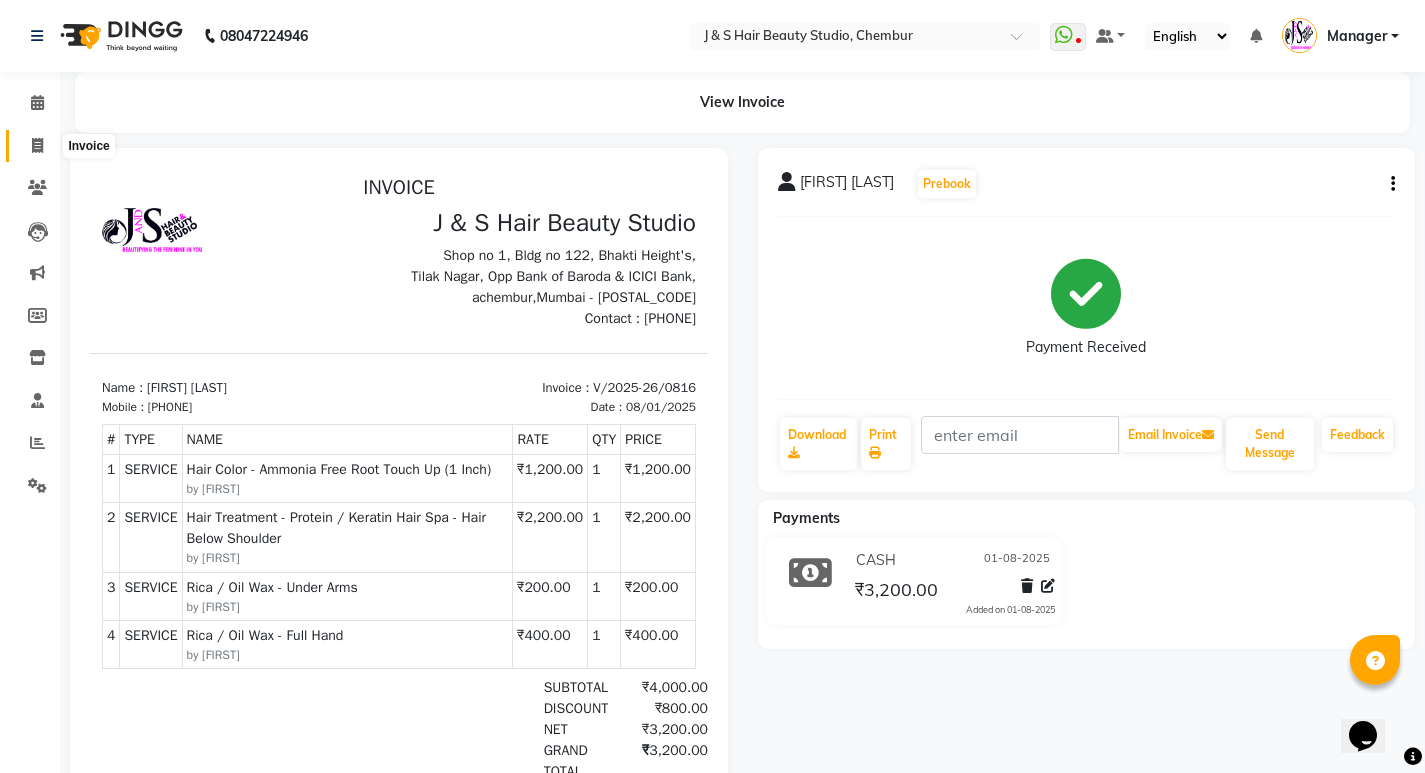 click 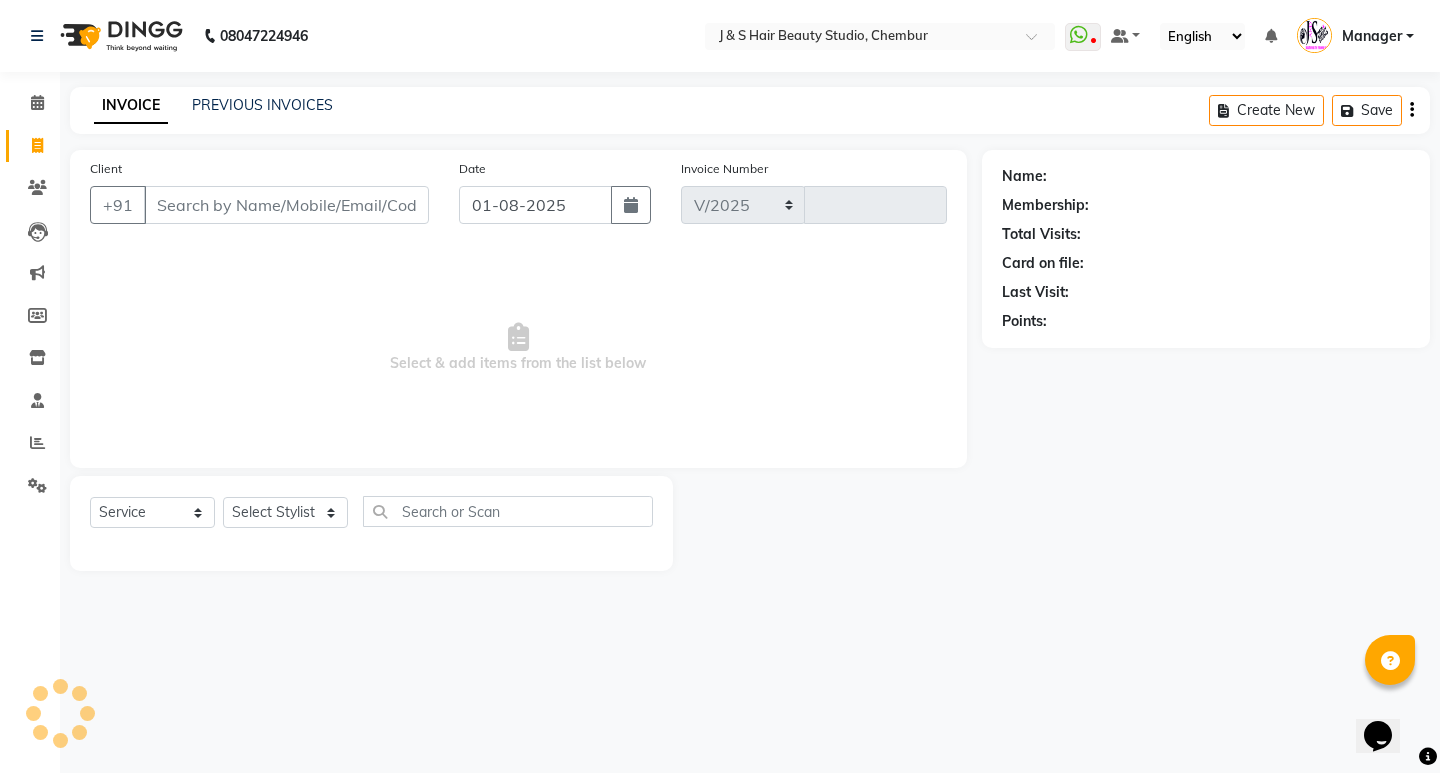 select on "143" 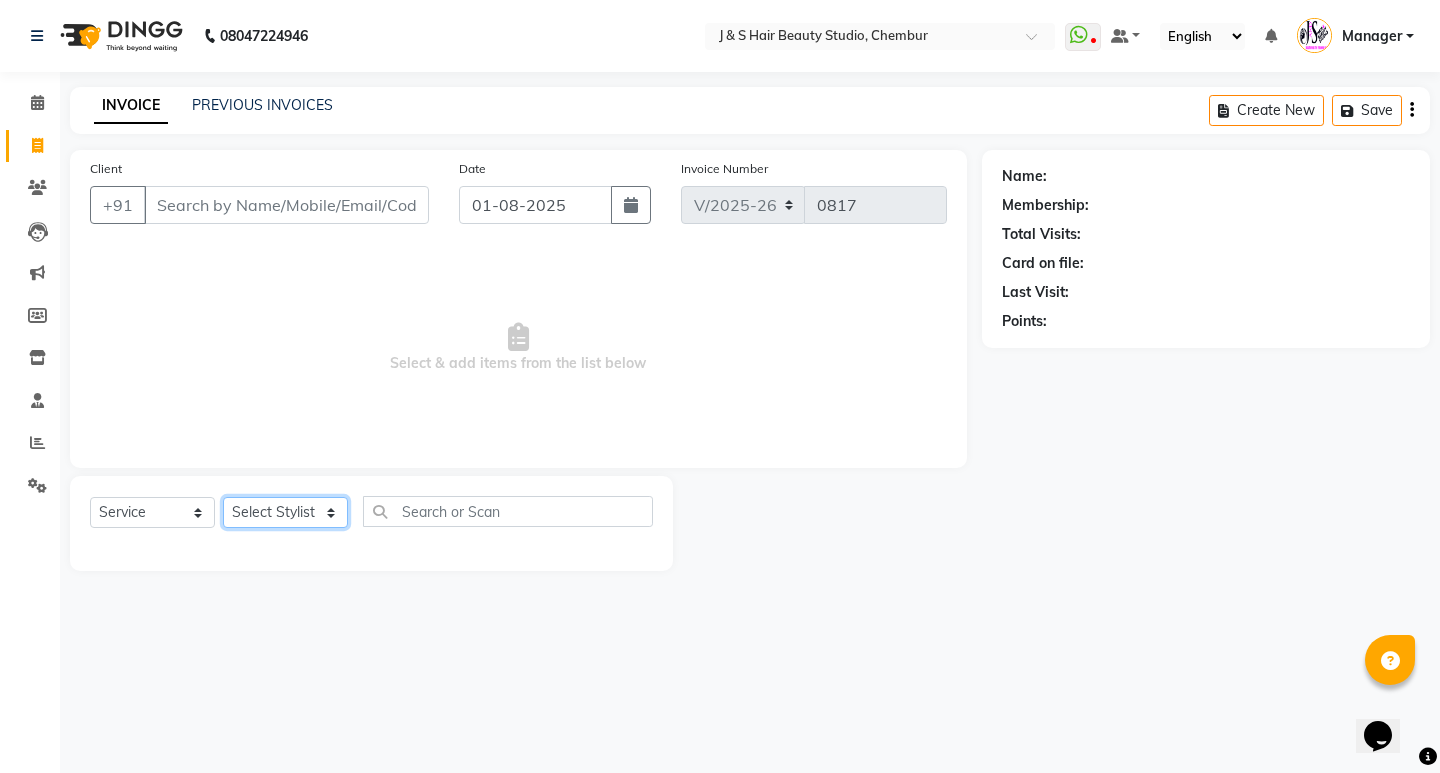 click on "Select Stylist Manager Neeta Mam No Preference 1 poonam Rupali Sheetal Mam Sushma  vidhya" 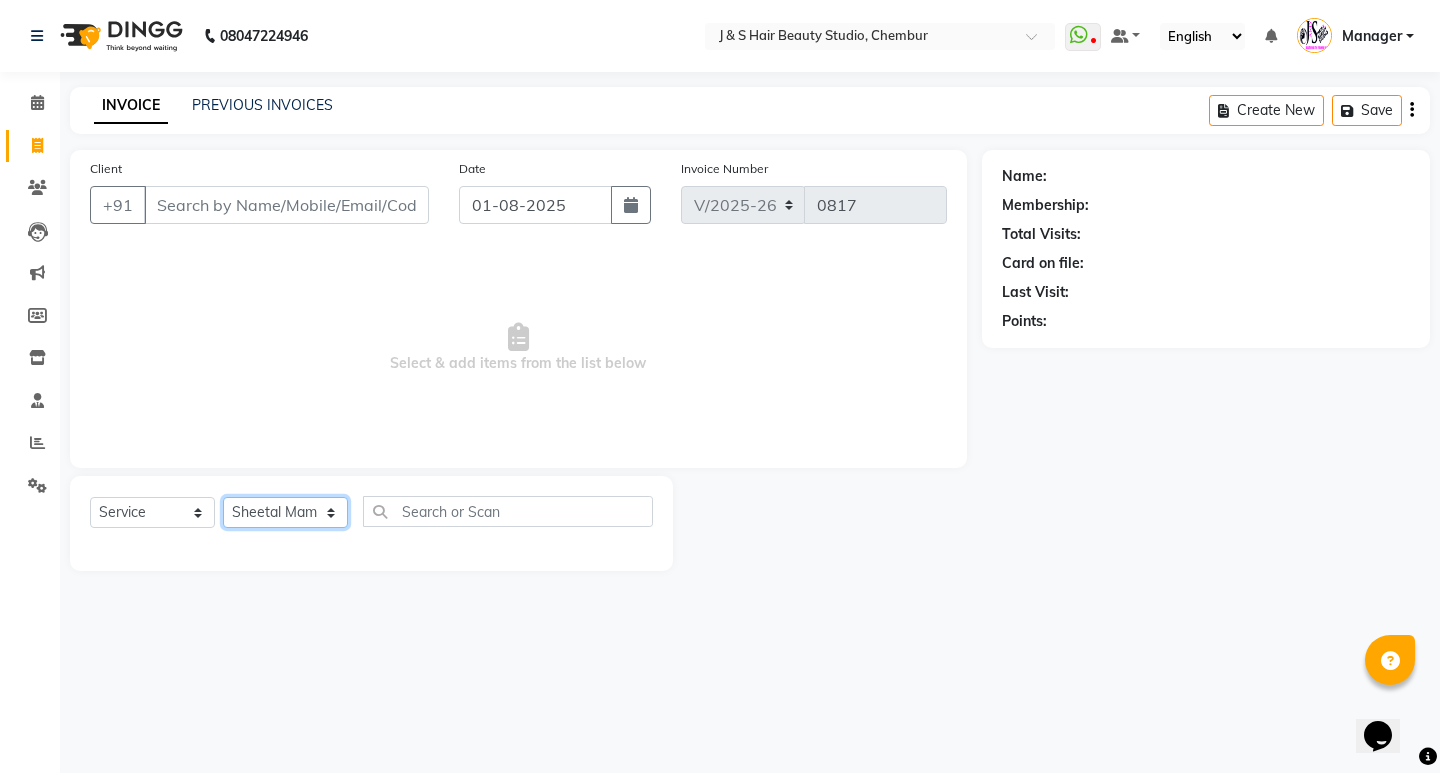 click on "Select Stylist Manager Neeta Mam No Preference 1 poonam Rupali Sheetal Mam Sushma  vidhya" 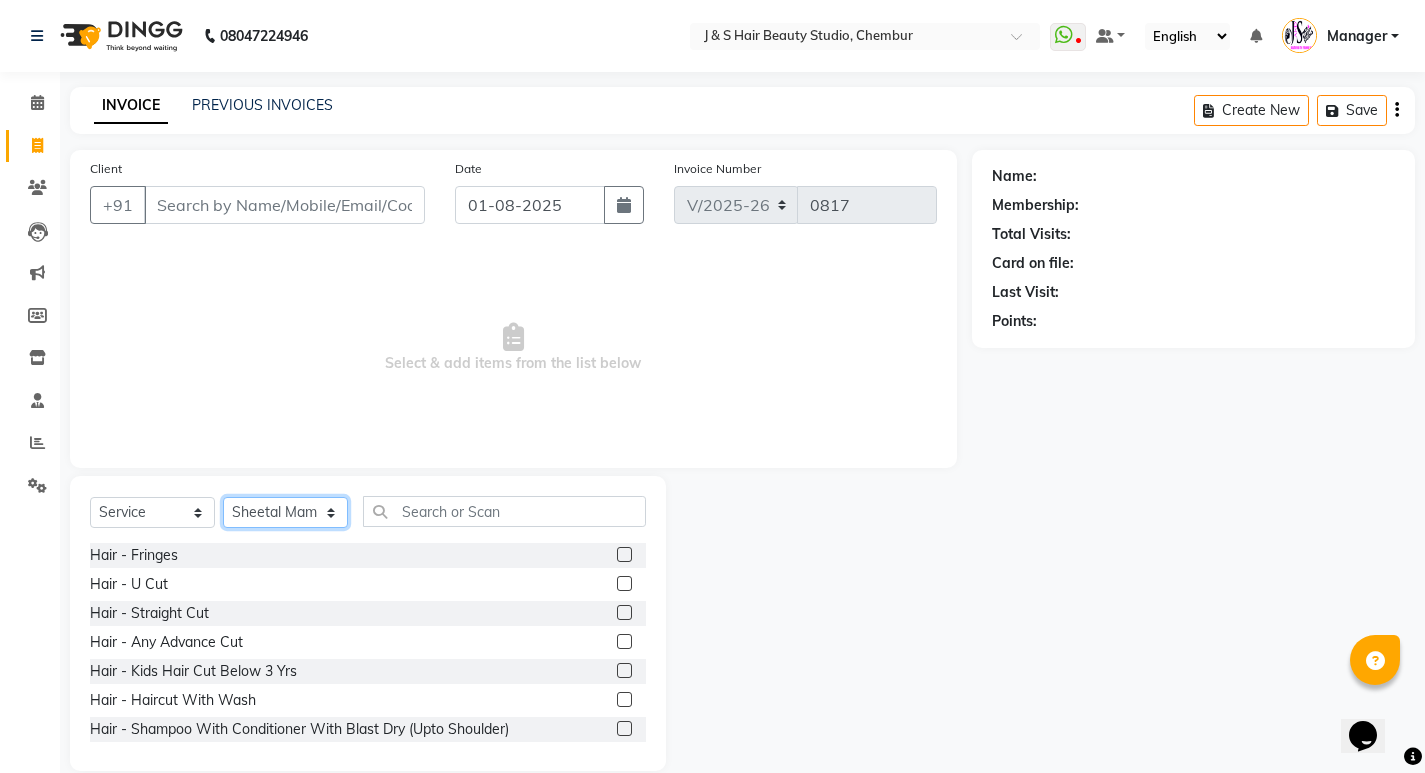 click on "Select Stylist Manager Neeta Mam No Preference 1 poonam Rupali Sheetal Mam Sushma  vidhya" 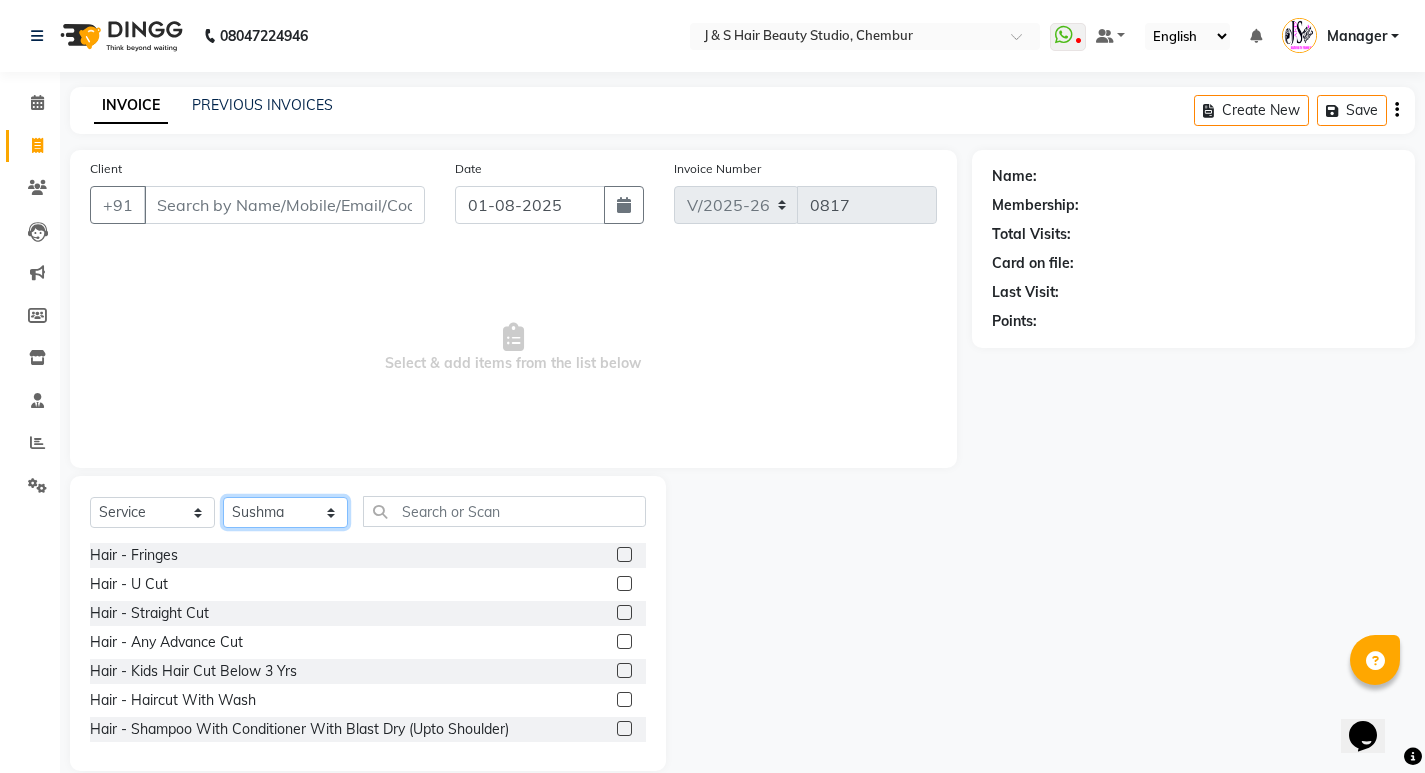 click on "Select Stylist Manager Neeta Mam No Preference 1 poonam Rupali Sheetal Mam Sushma  vidhya" 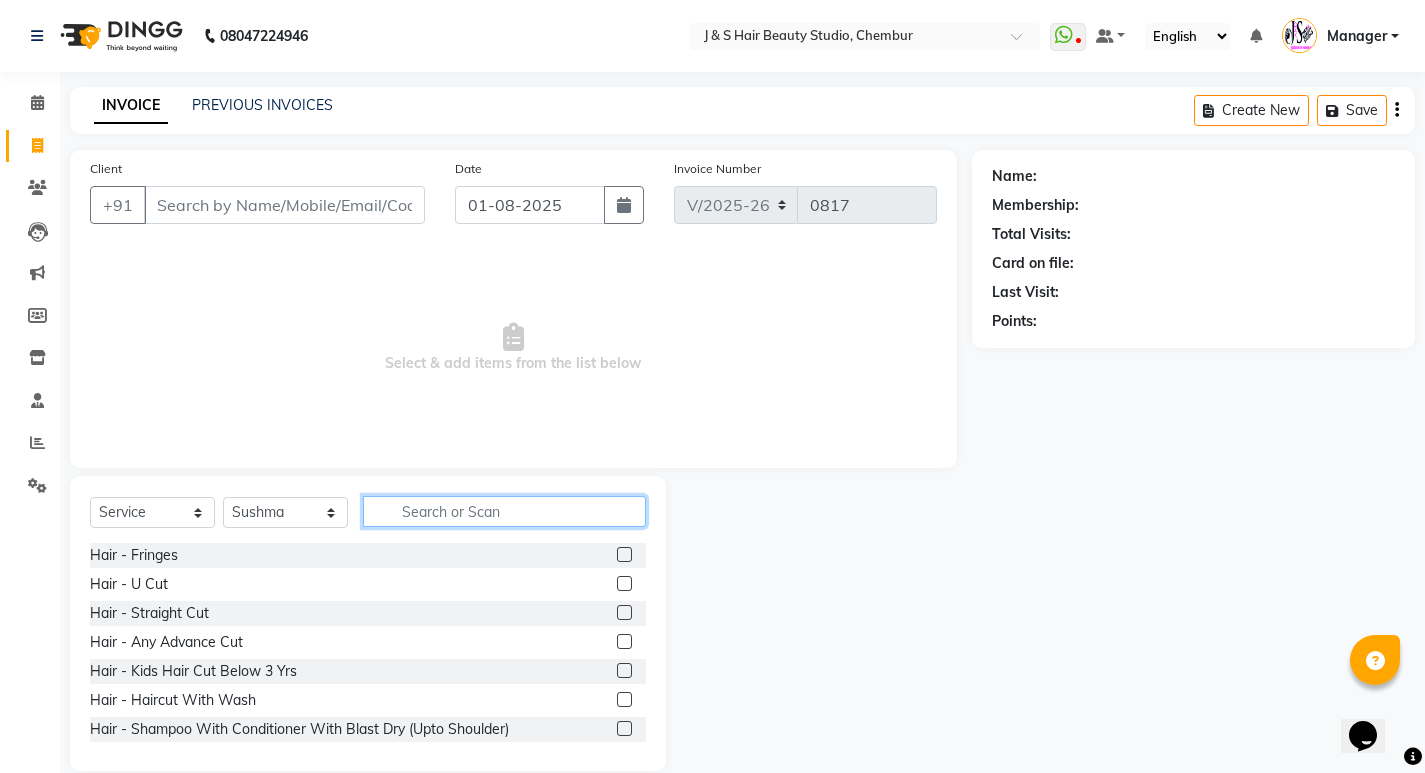 click 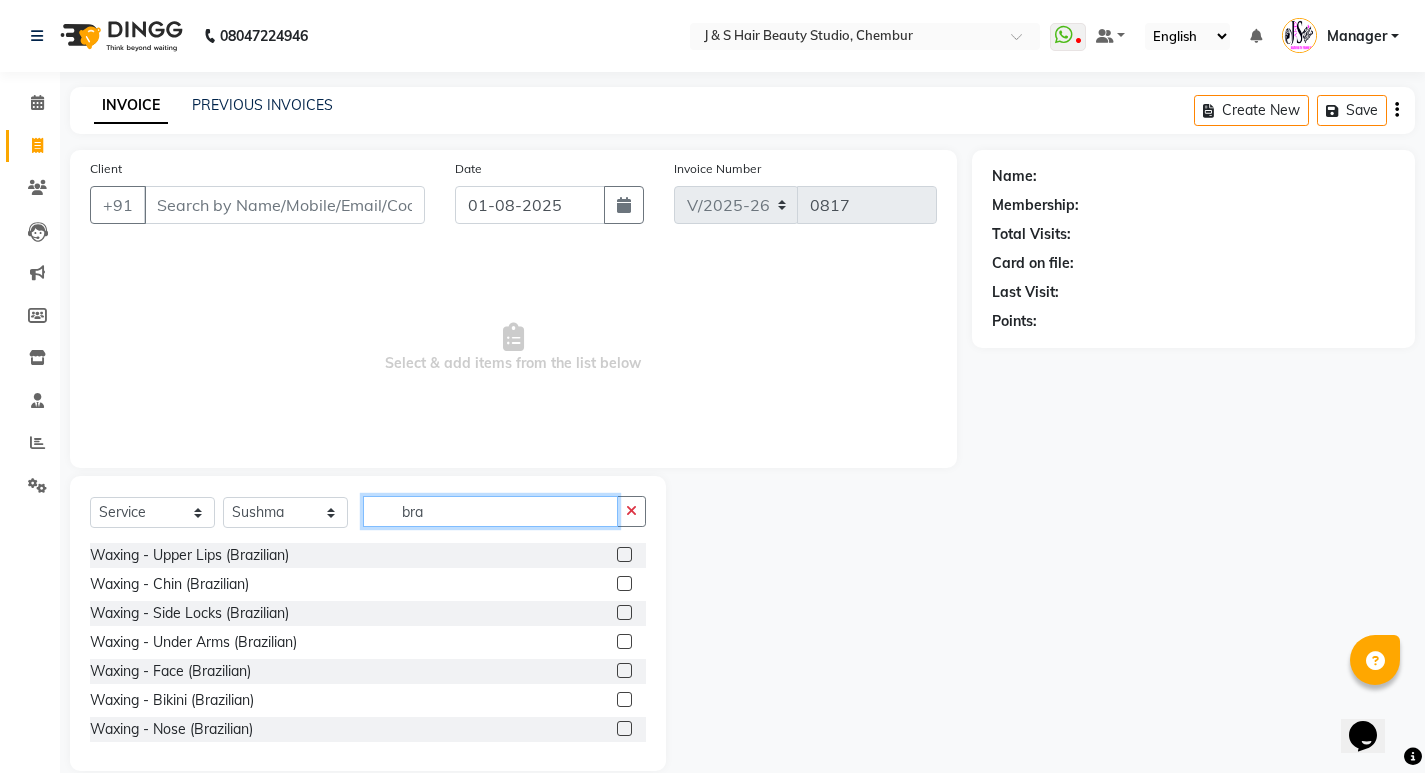 type on "bra" 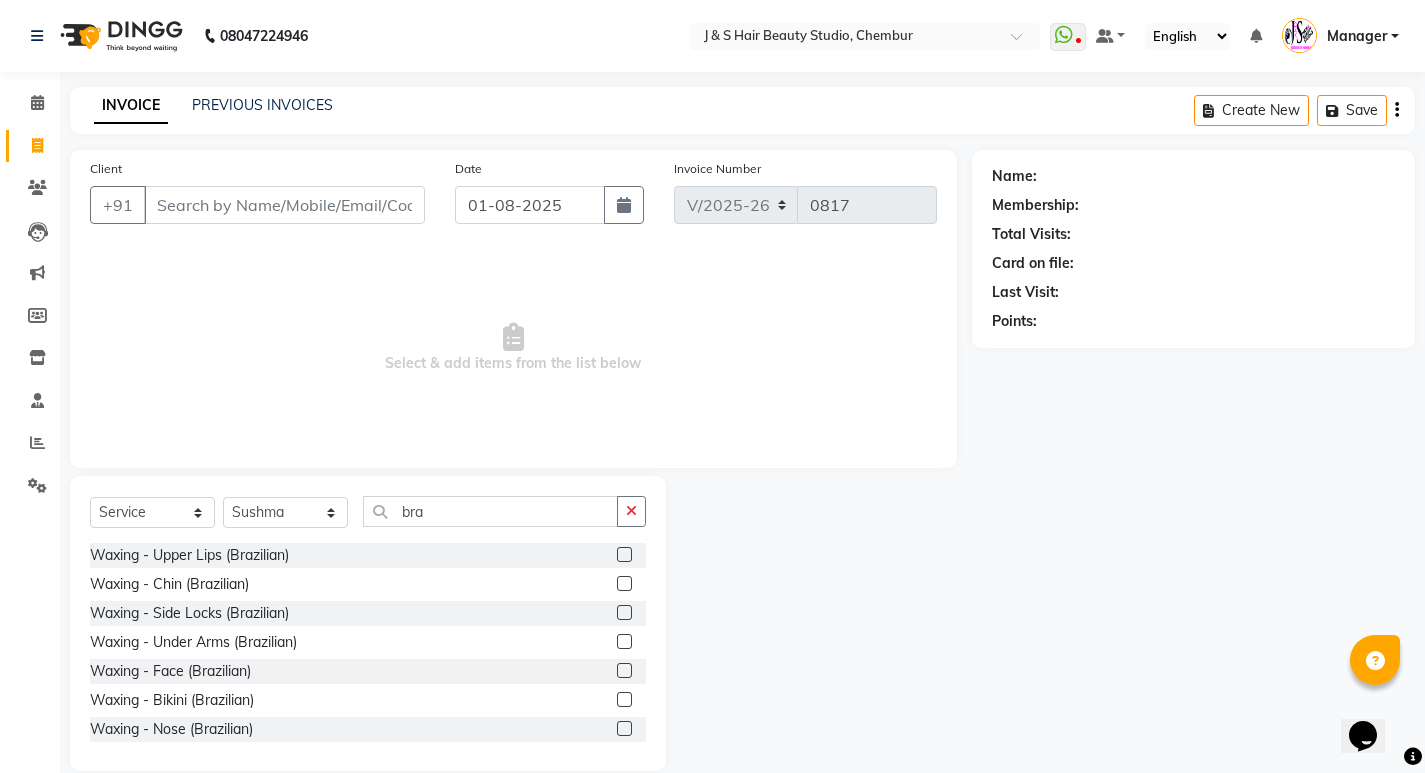 click 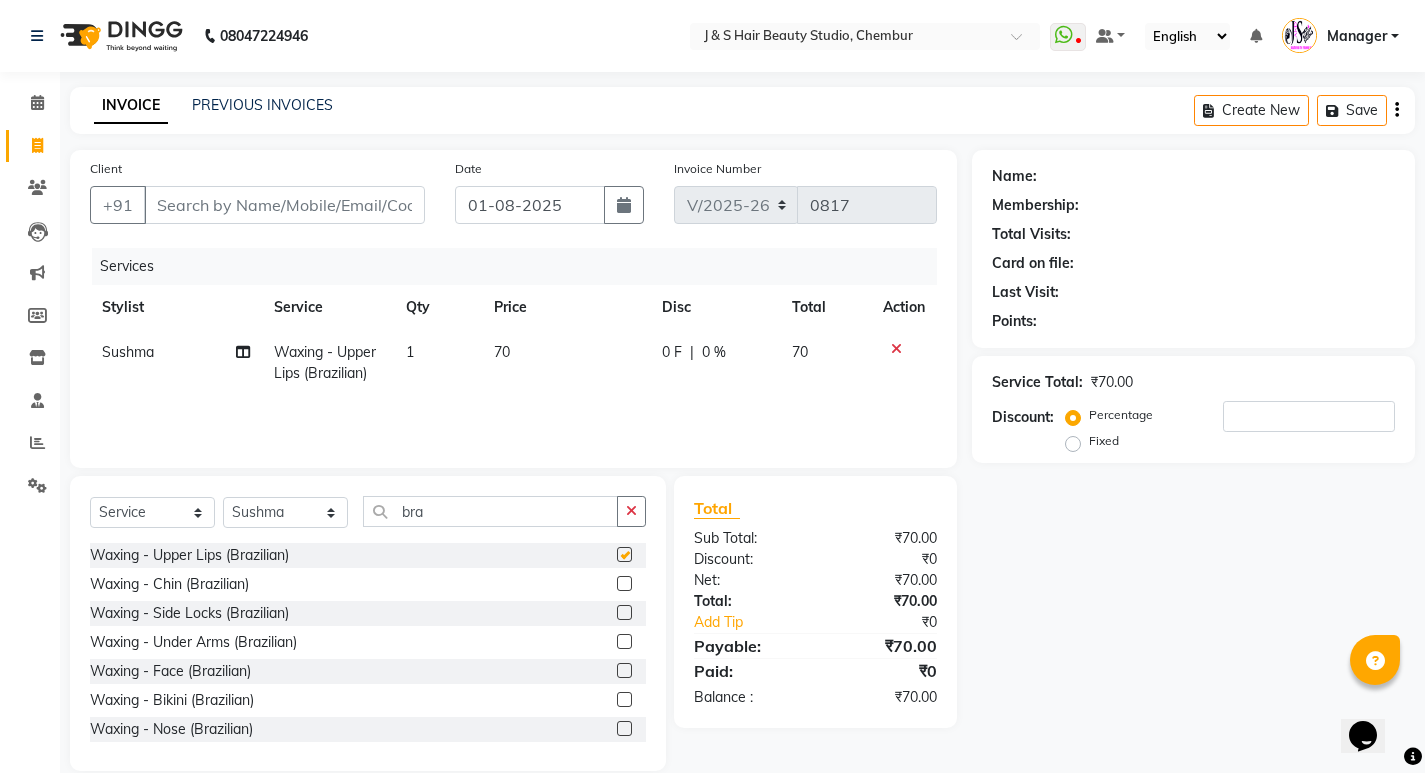 checkbox on "false" 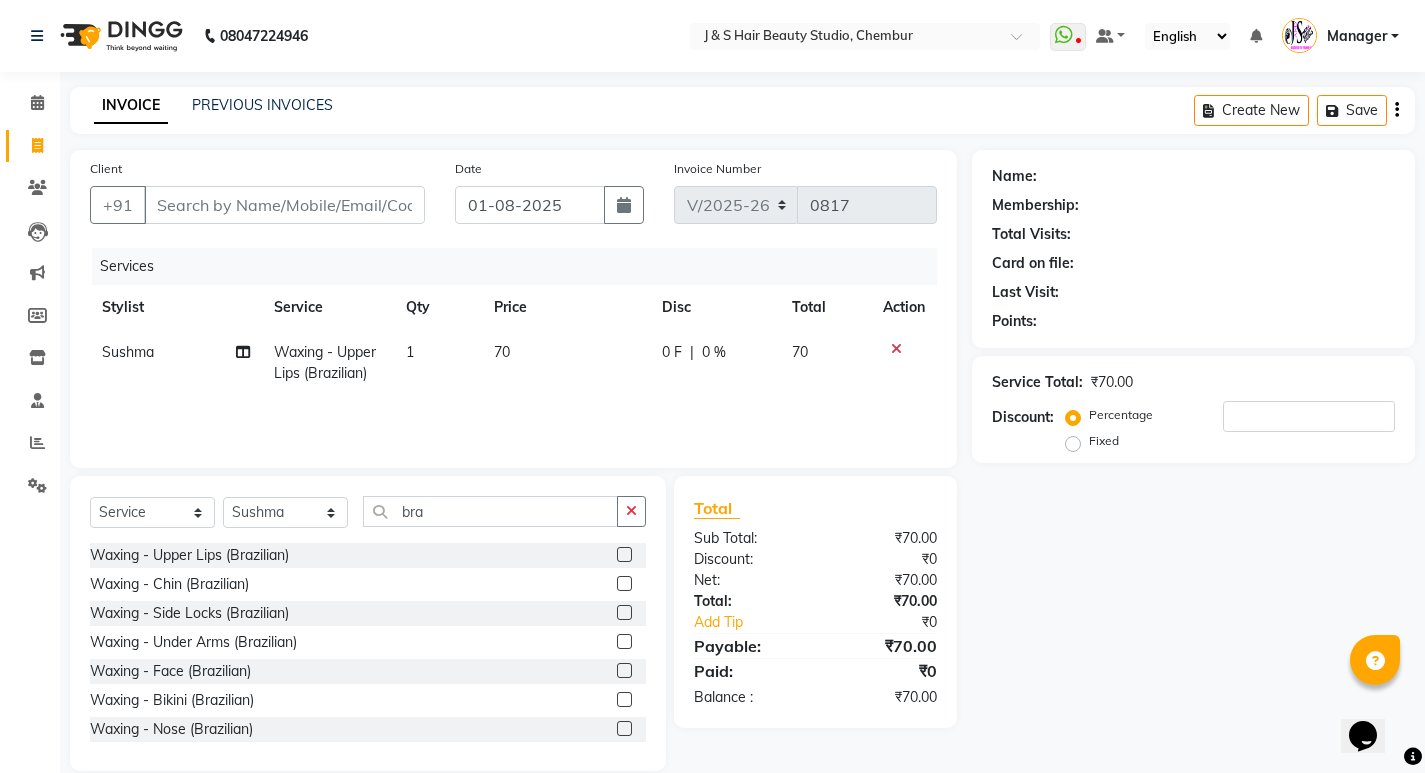 click 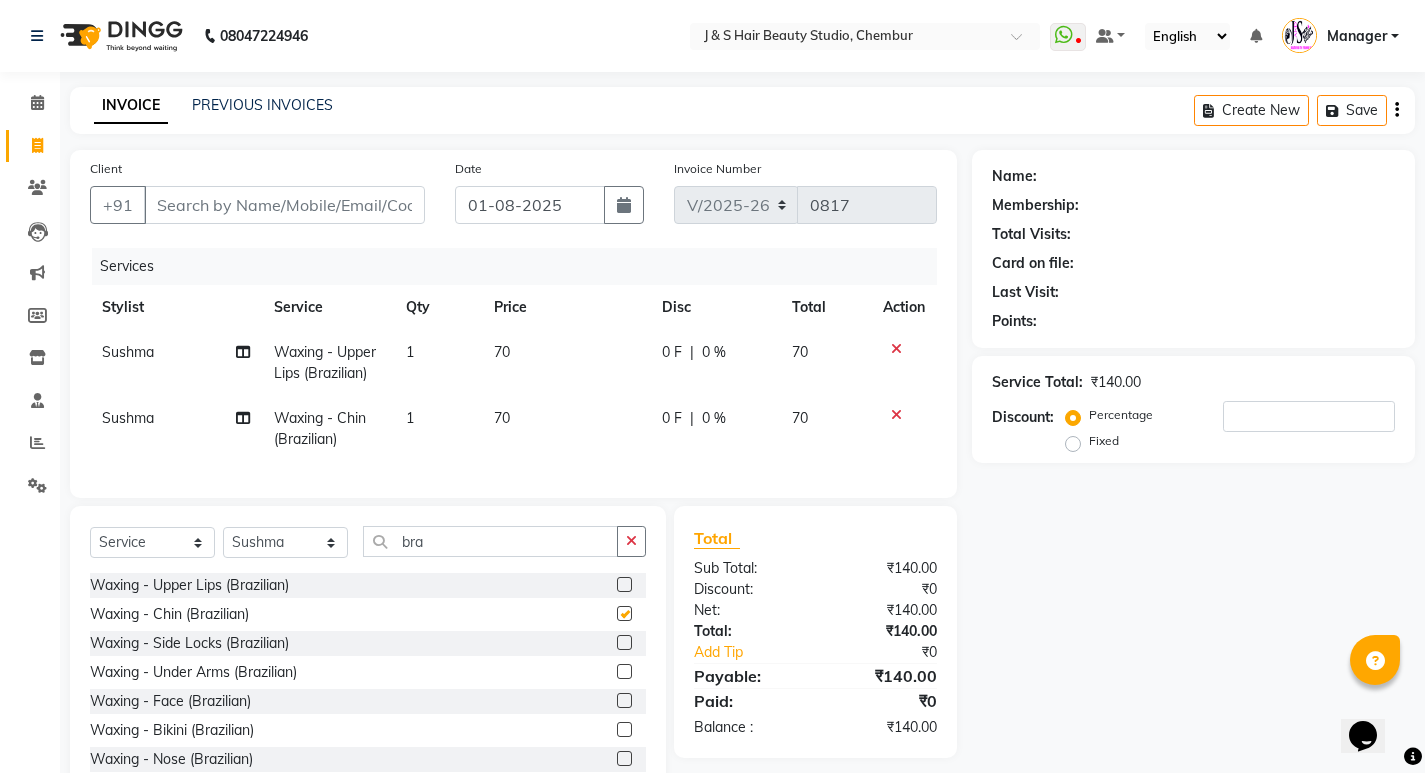 checkbox on "false" 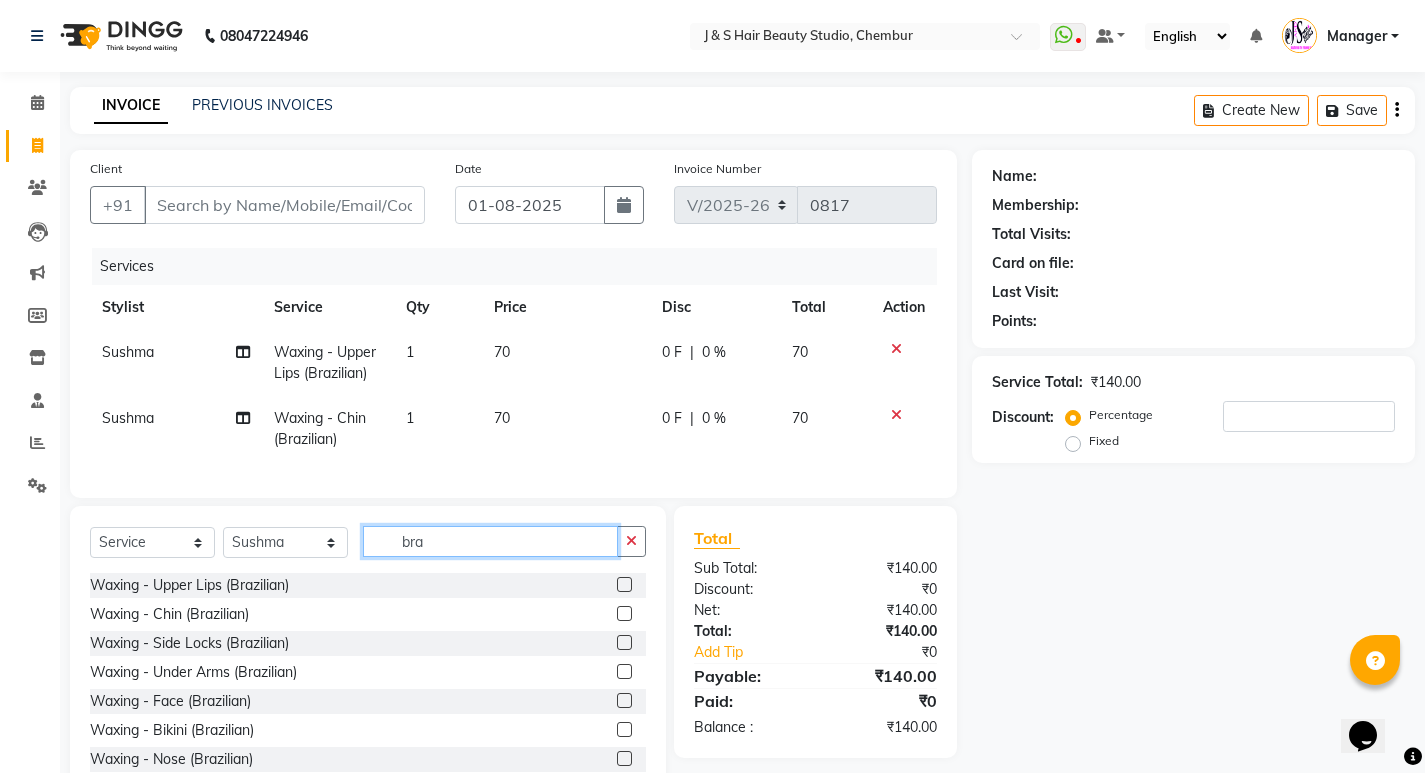 click on "bra" 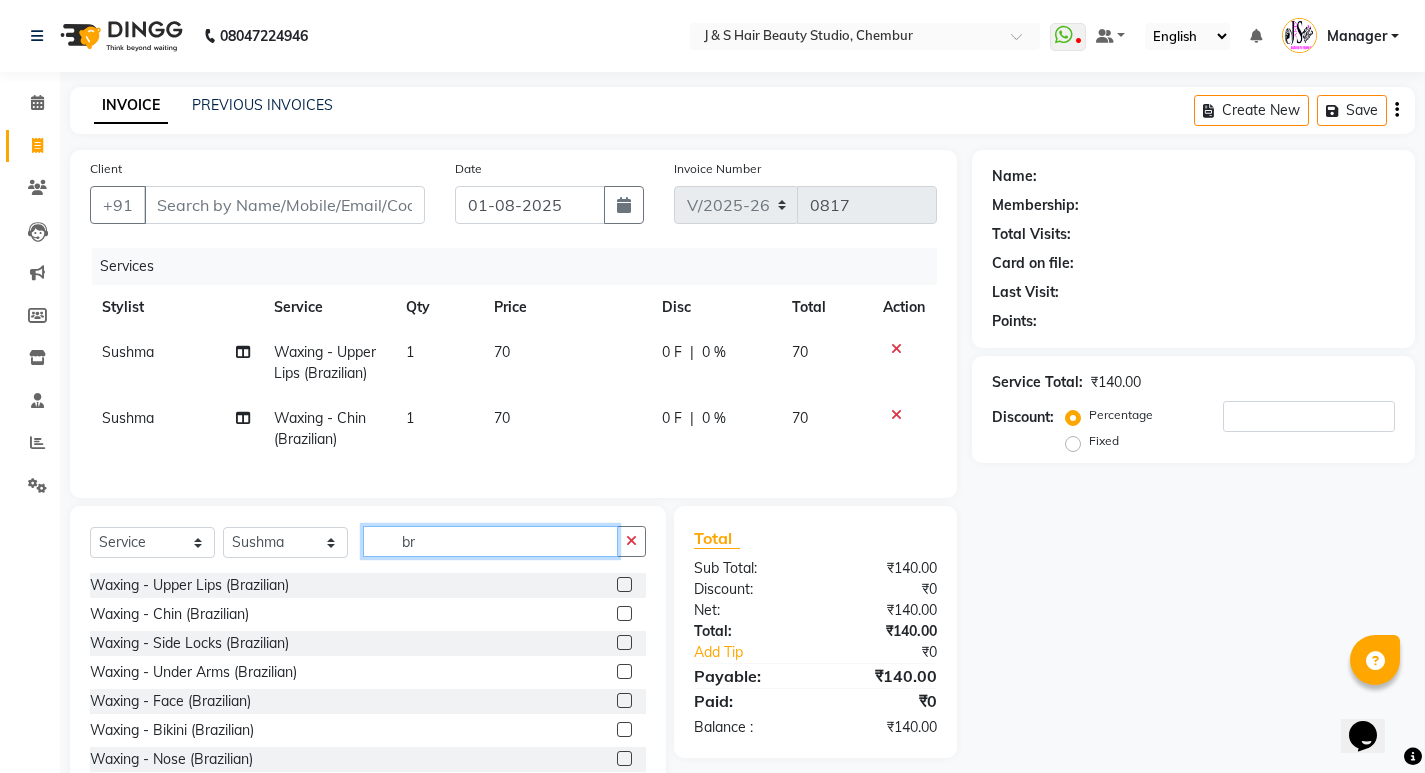 type on "b" 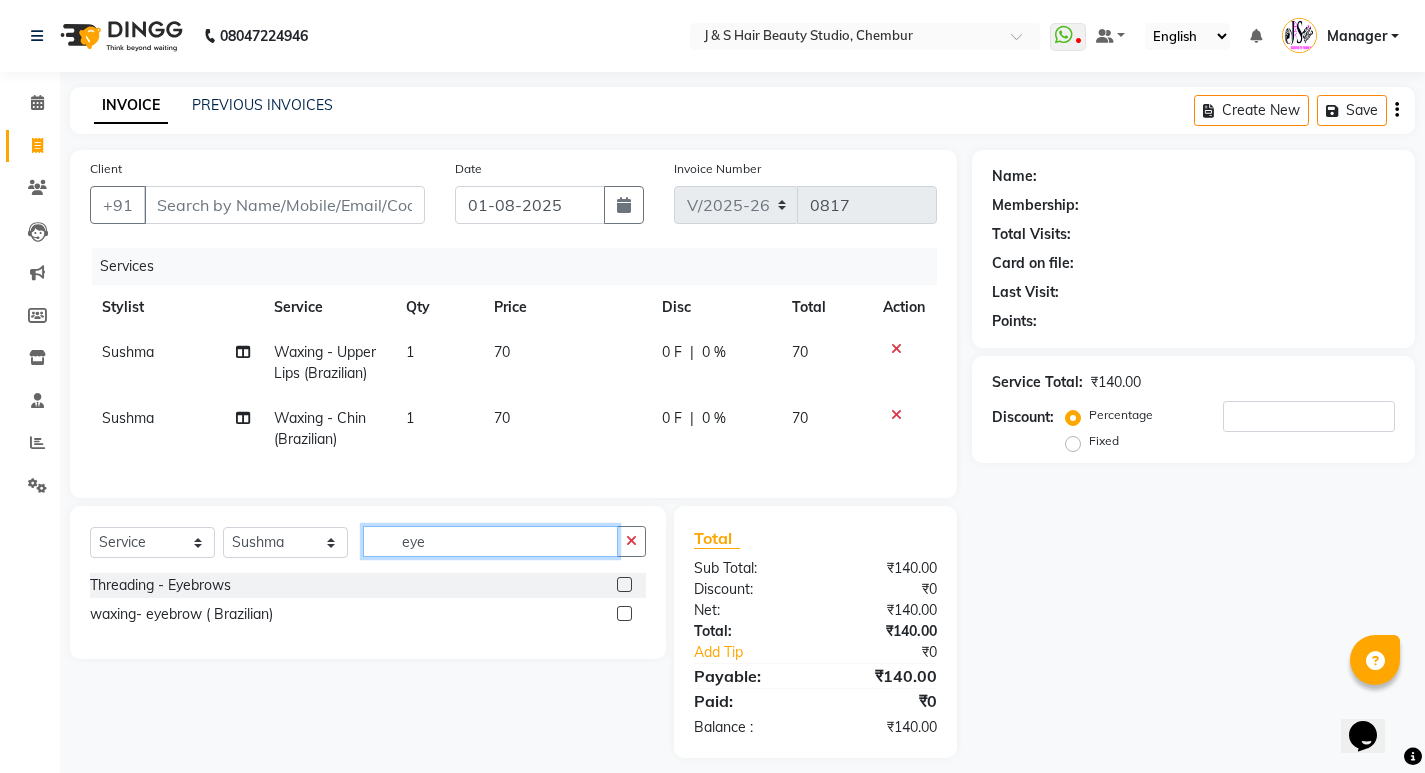 type on "eye" 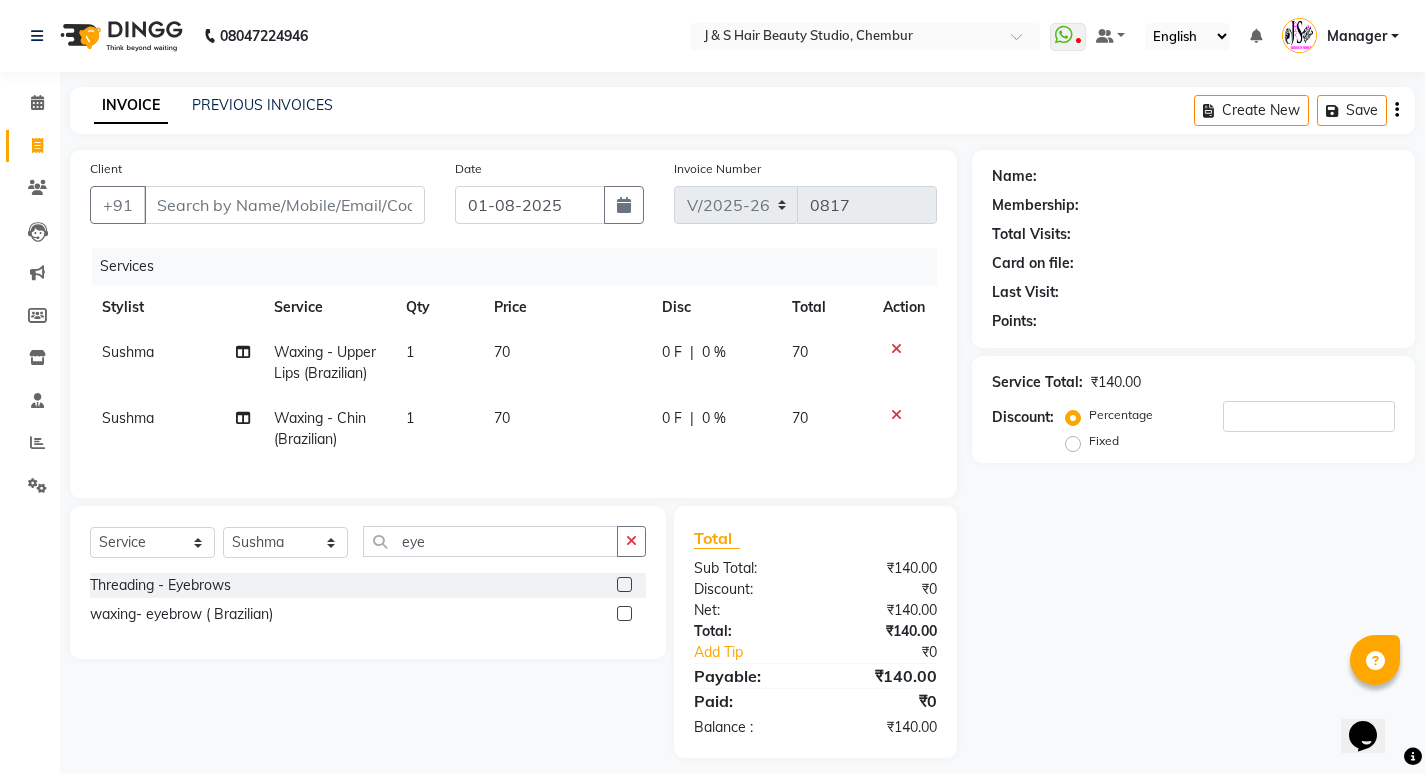 click 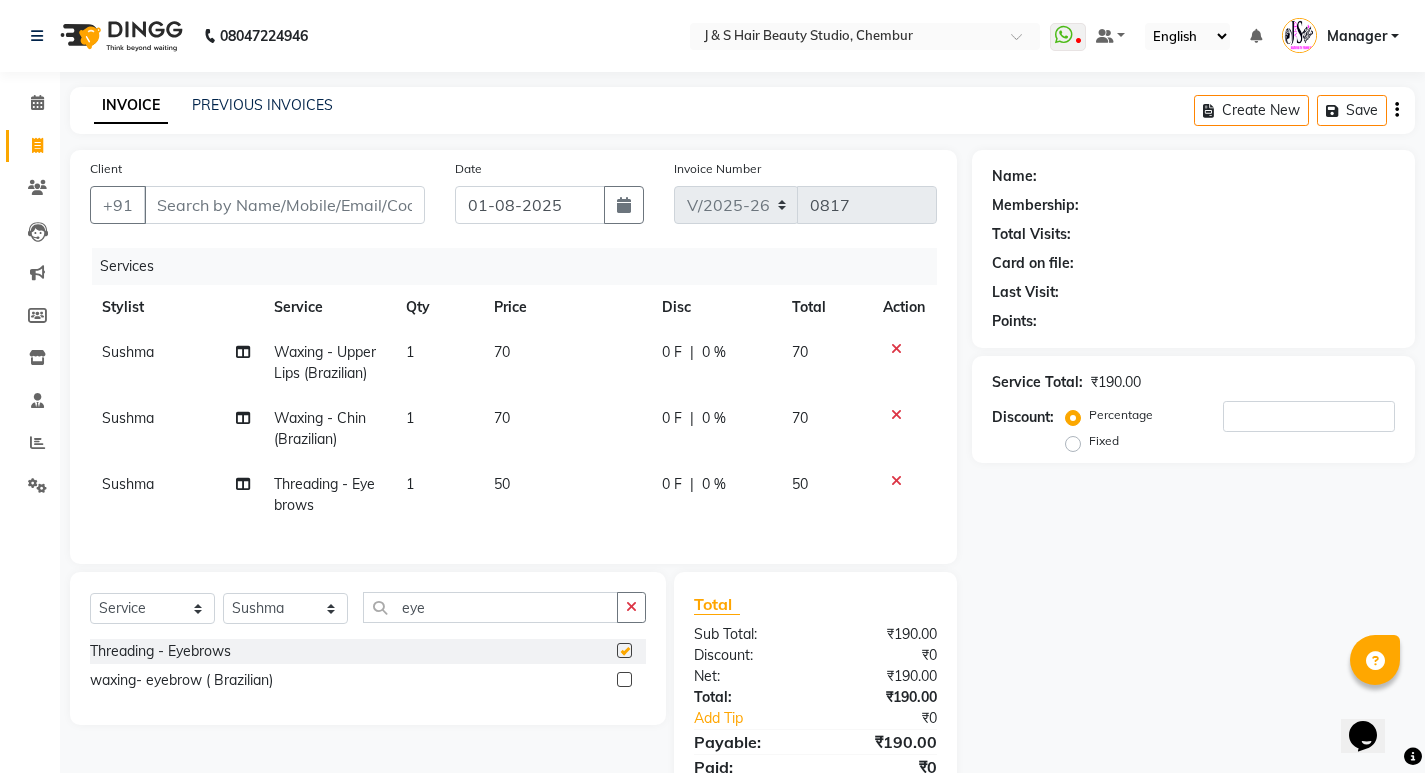checkbox on "false" 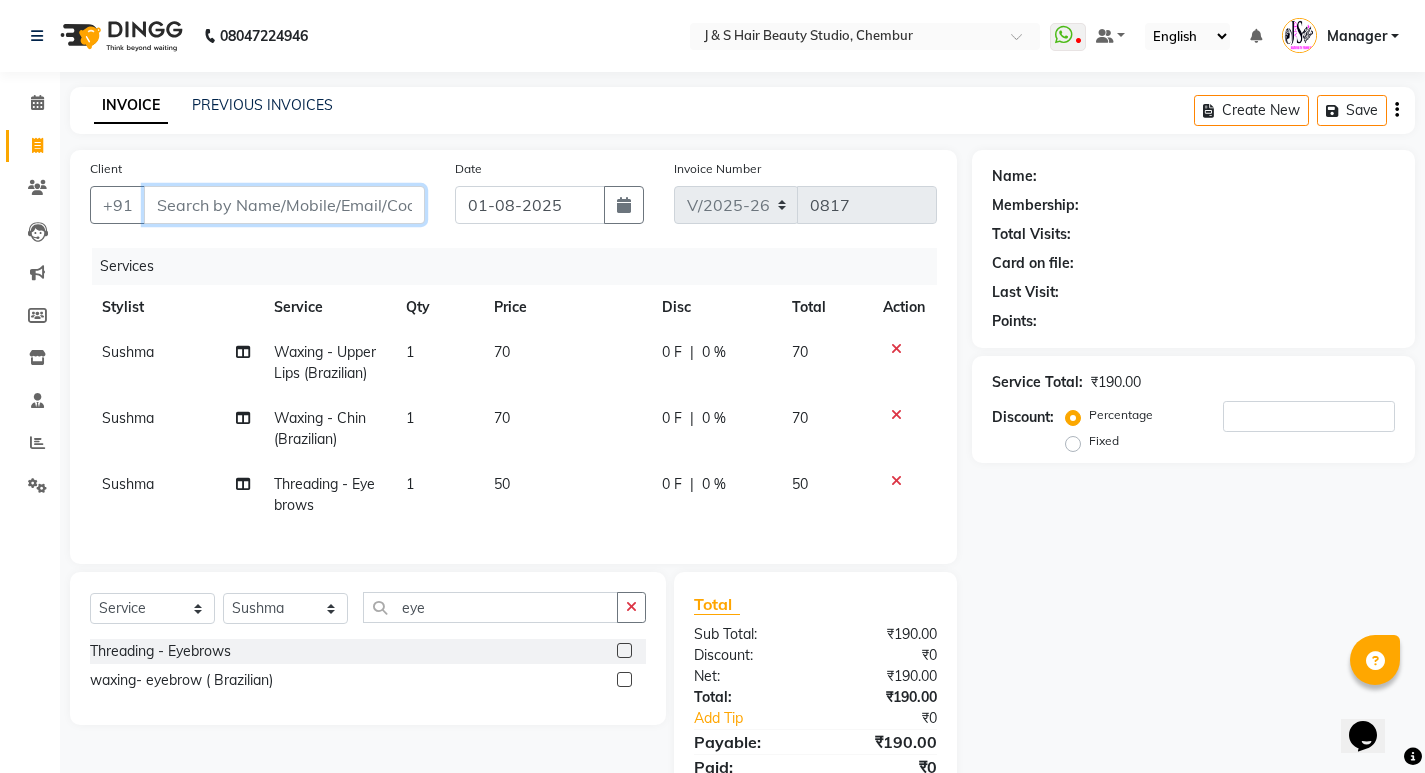 click on "Client" at bounding box center [284, 205] 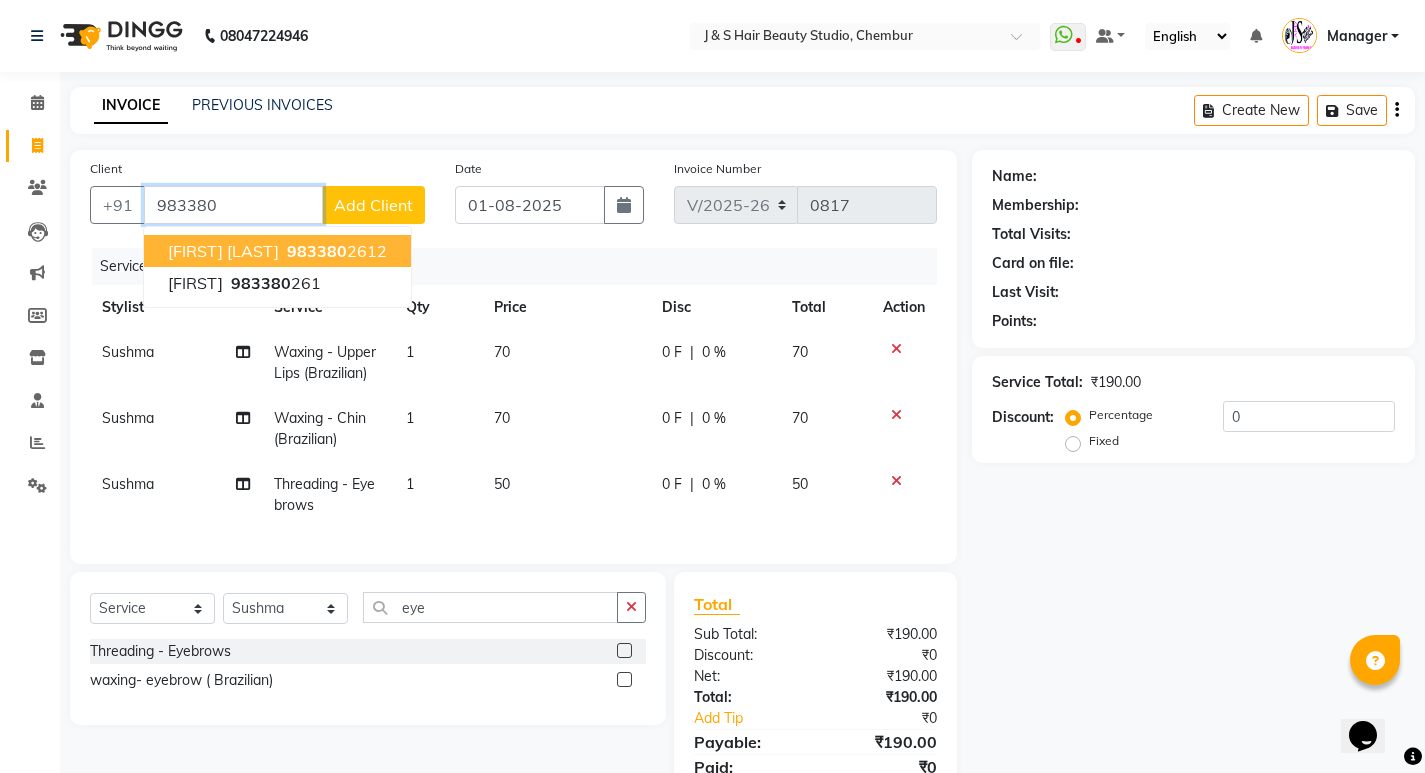 click on "[FIRST] [LAST]" at bounding box center [223, 251] 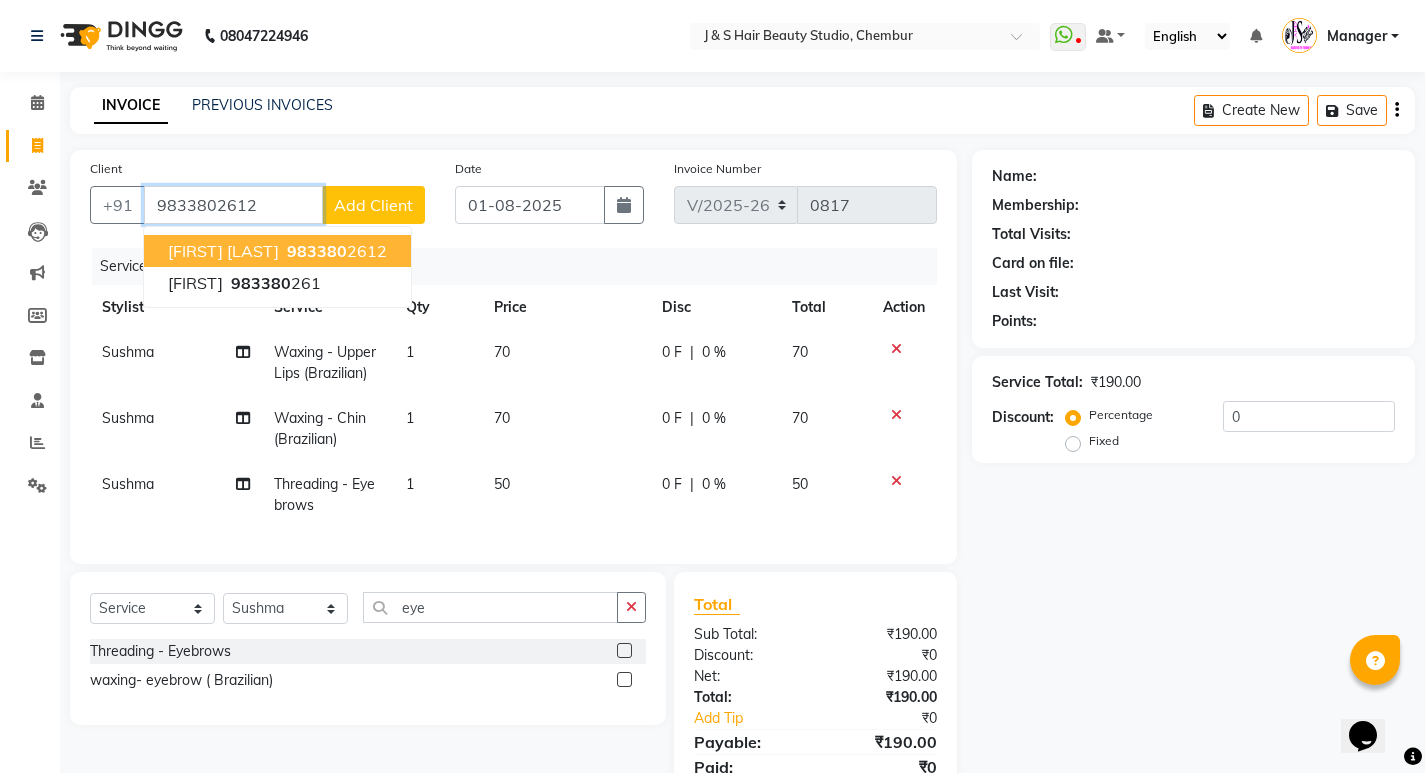 type on "9833802612" 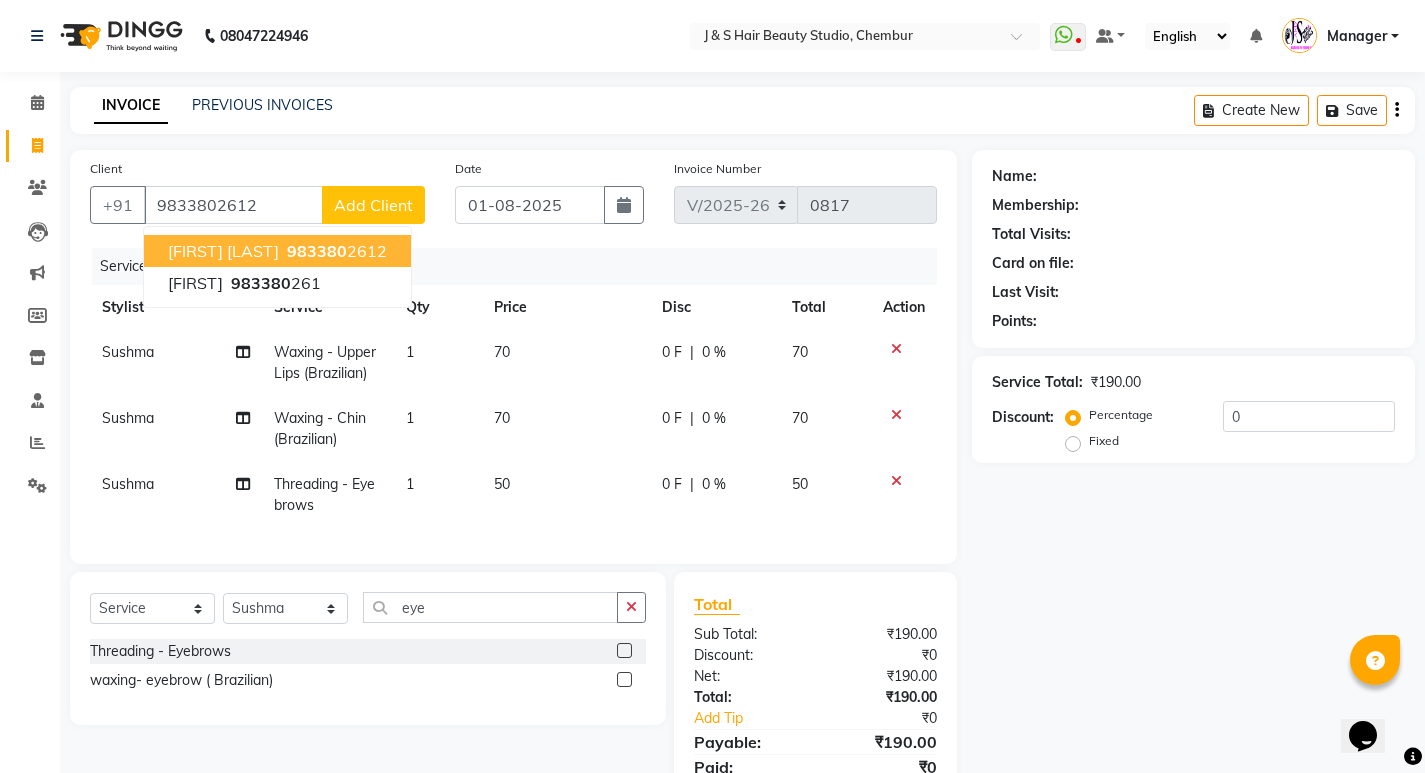 select on "1: Object" 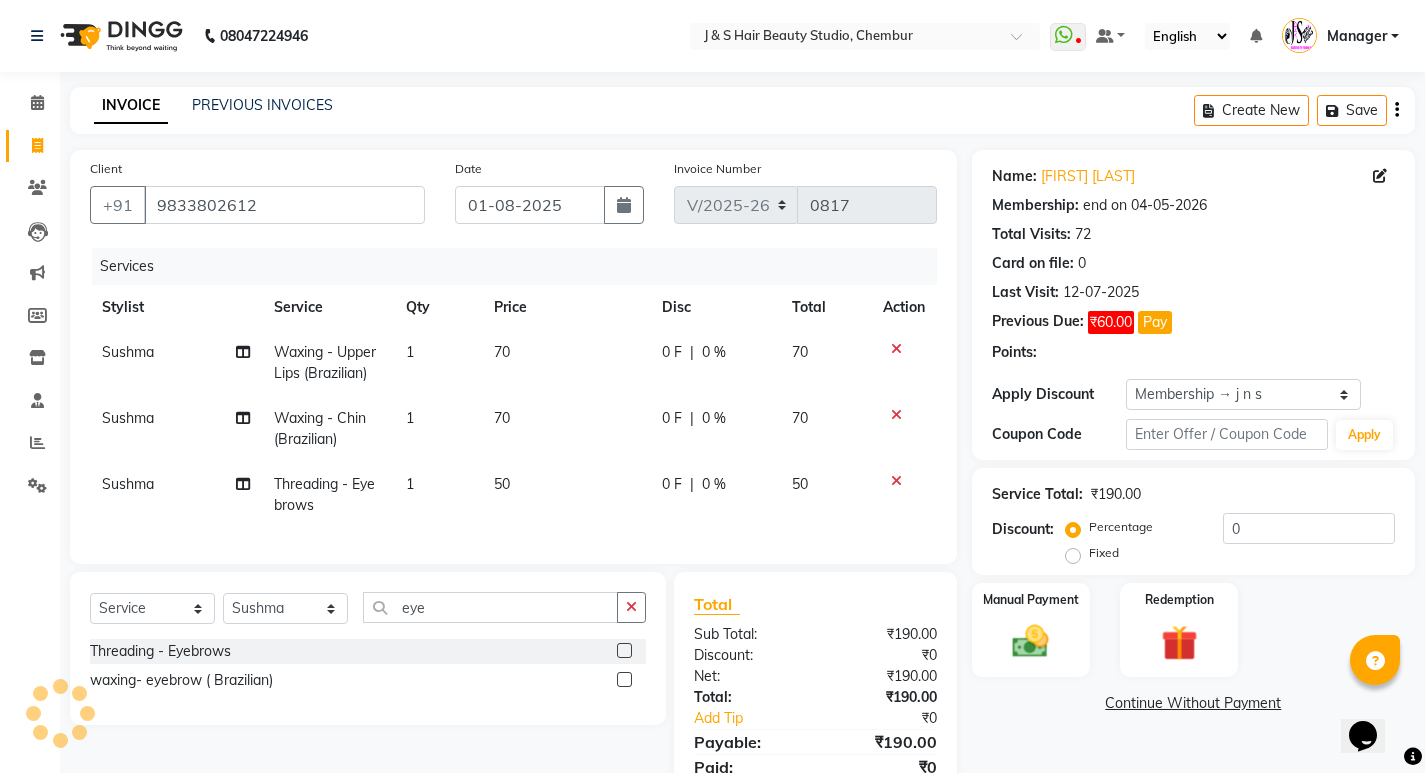 type on "20" 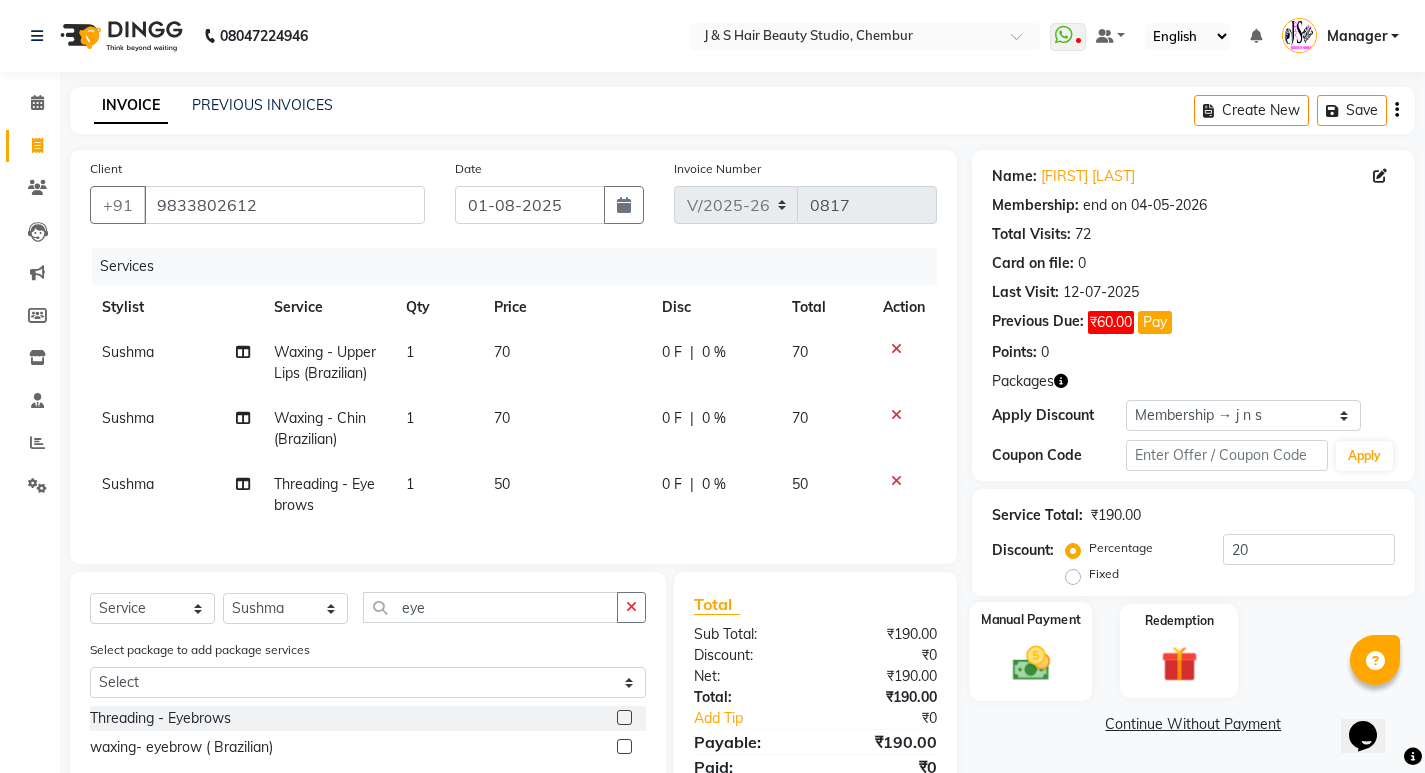 click 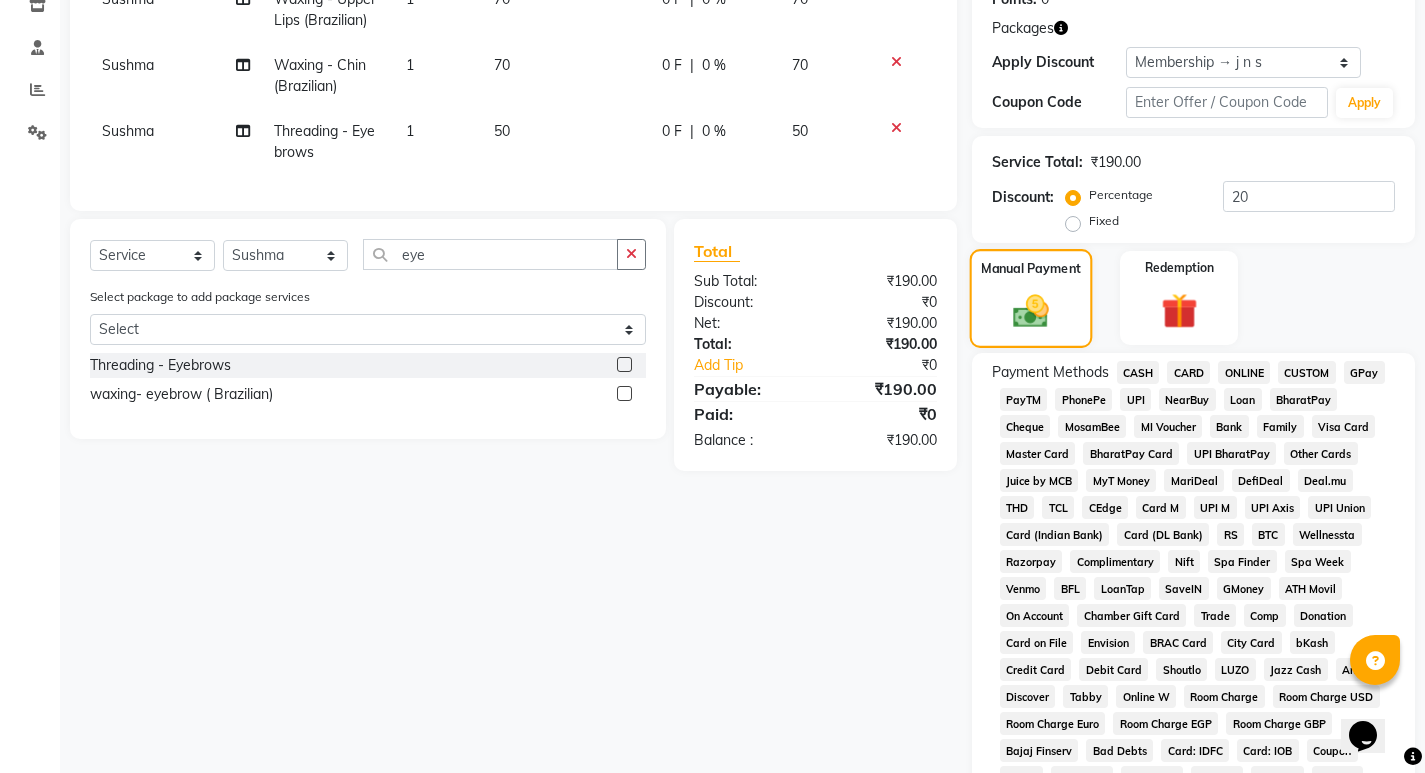 scroll, scrollTop: 400, scrollLeft: 0, axis: vertical 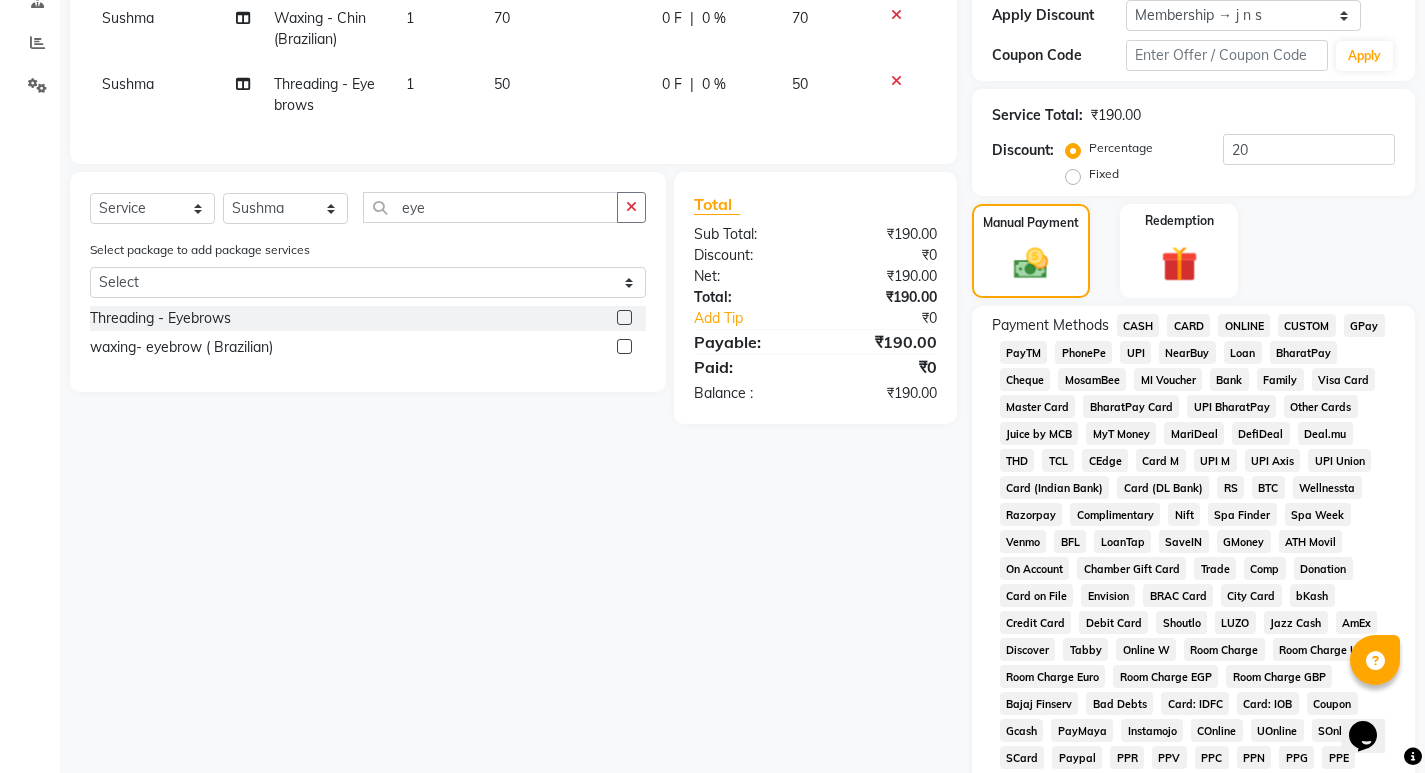 click on "GPay" 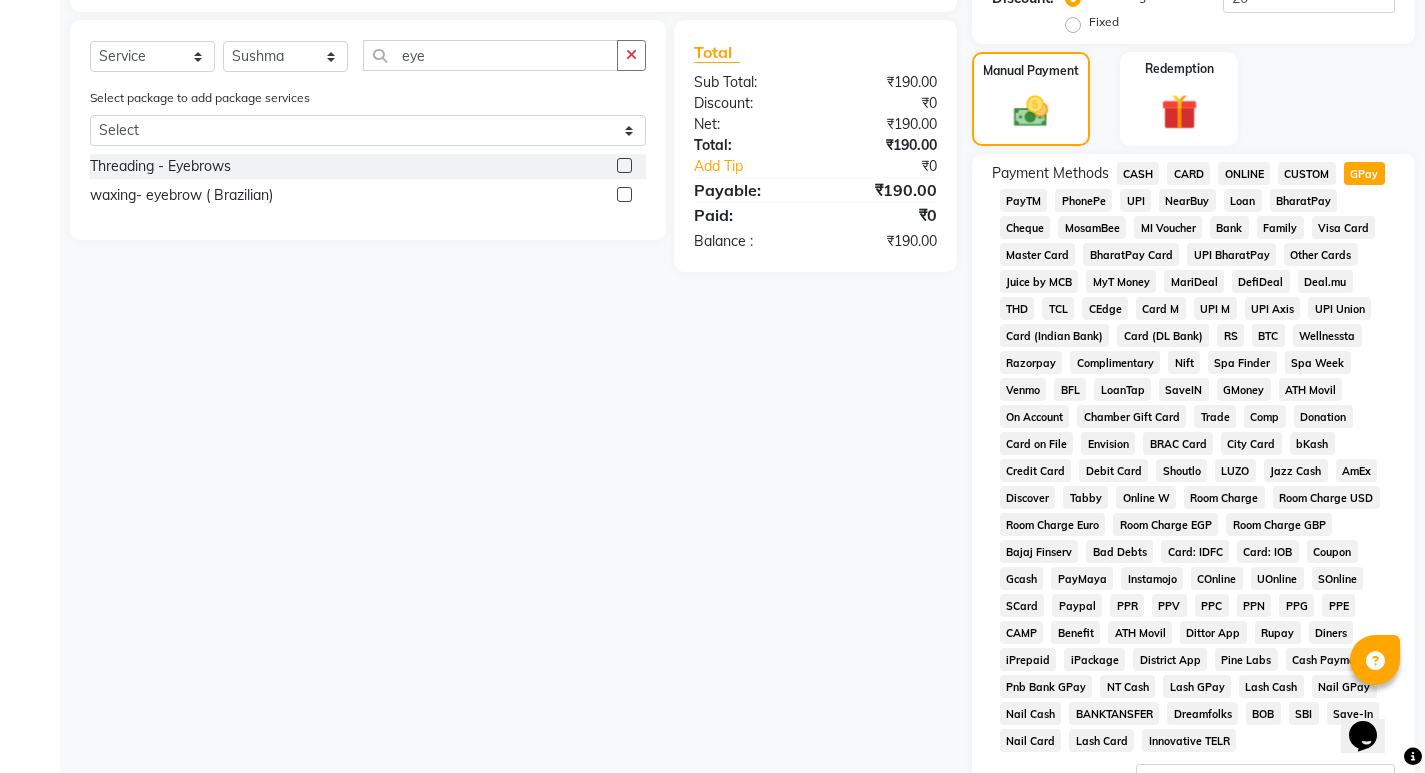 scroll, scrollTop: 796, scrollLeft: 0, axis: vertical 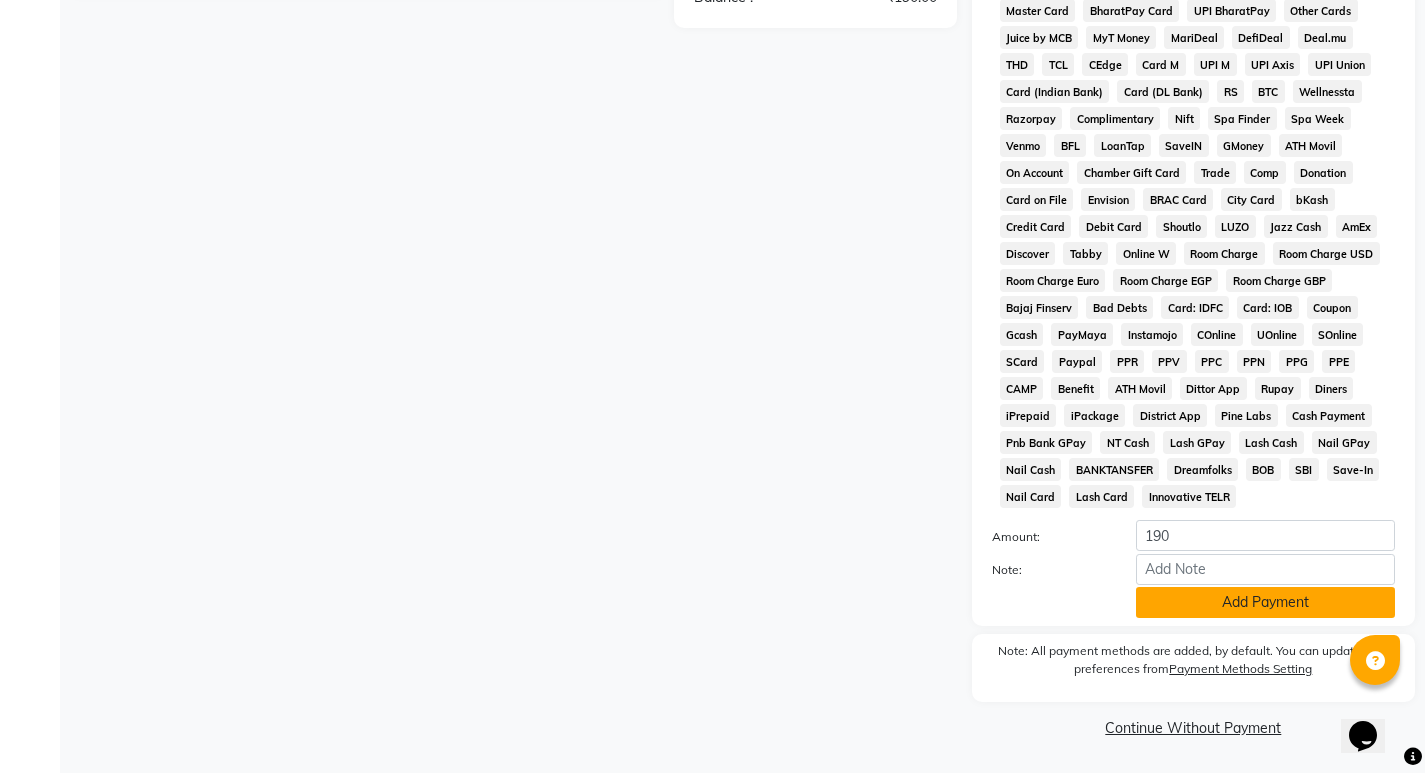 click on "Add Payment" 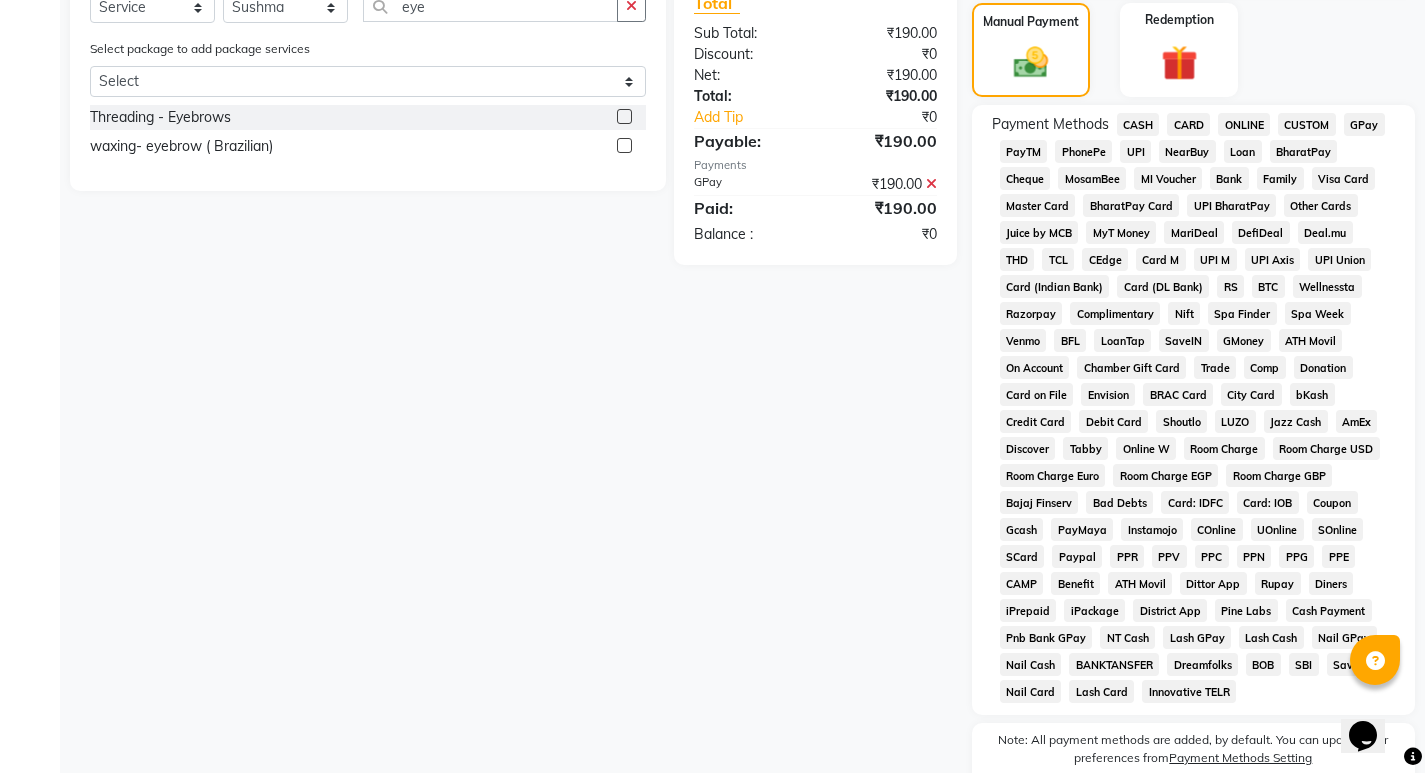 scroll, scrollTop: 803, scrollLeft: 0, axis: vertical 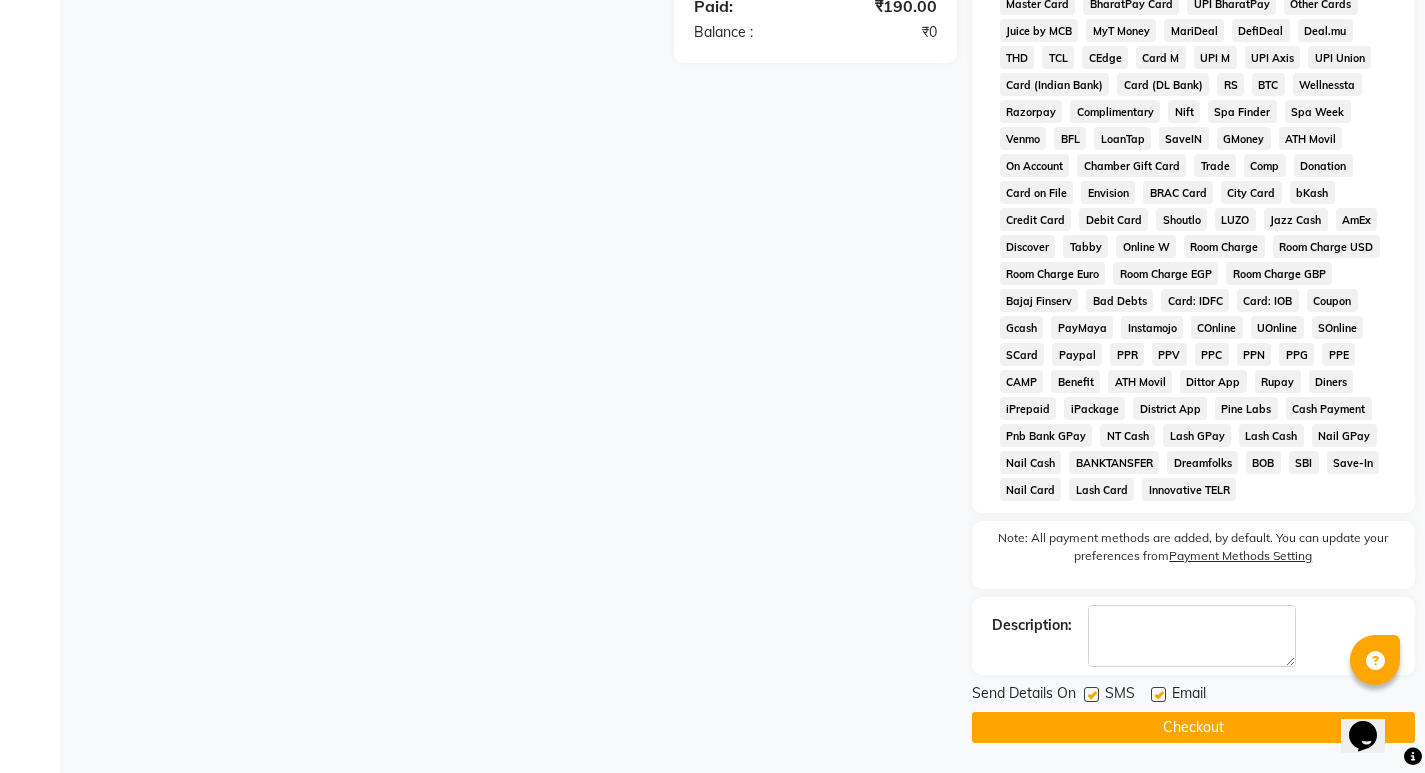 click on "Checkout" 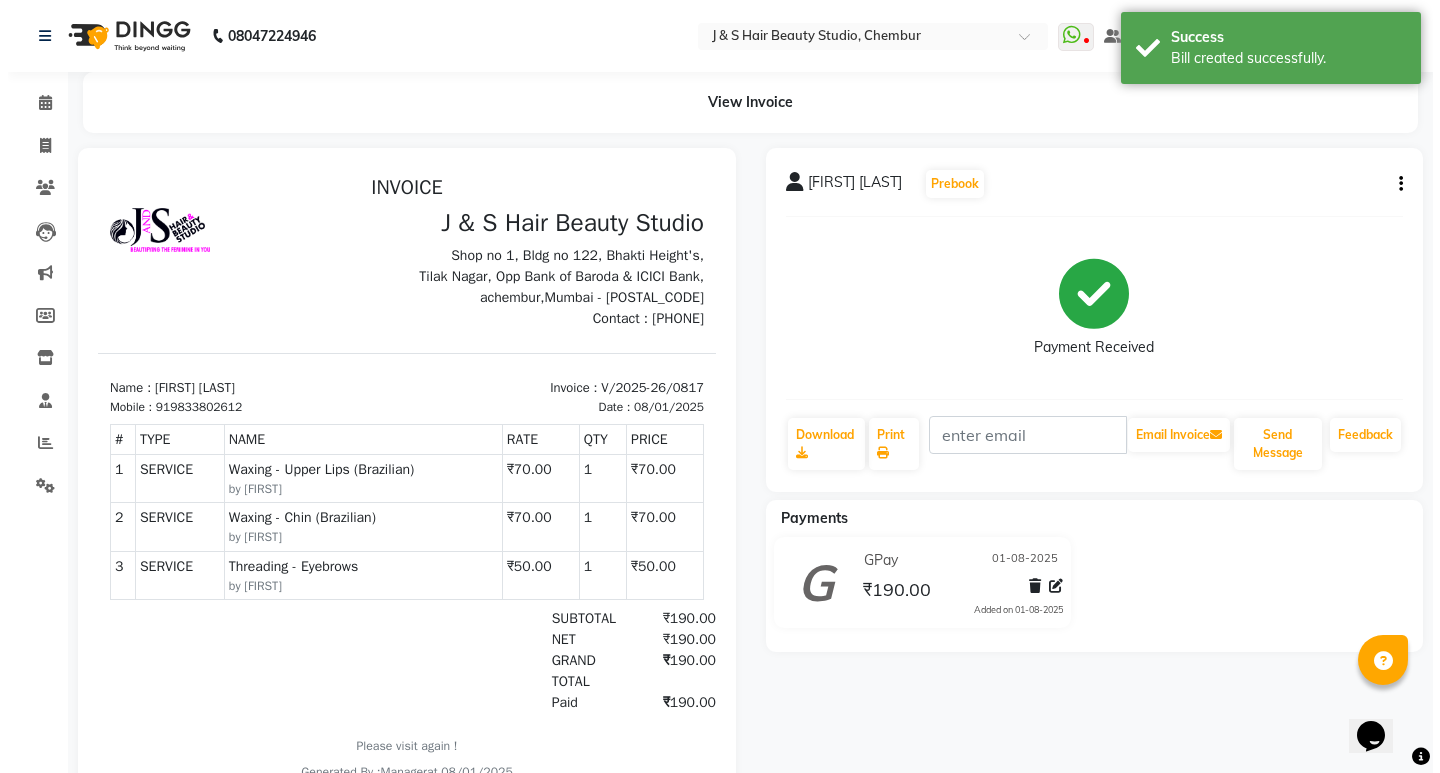 scroll, scrollTop: 0, scrollLeft: 0, axis: both 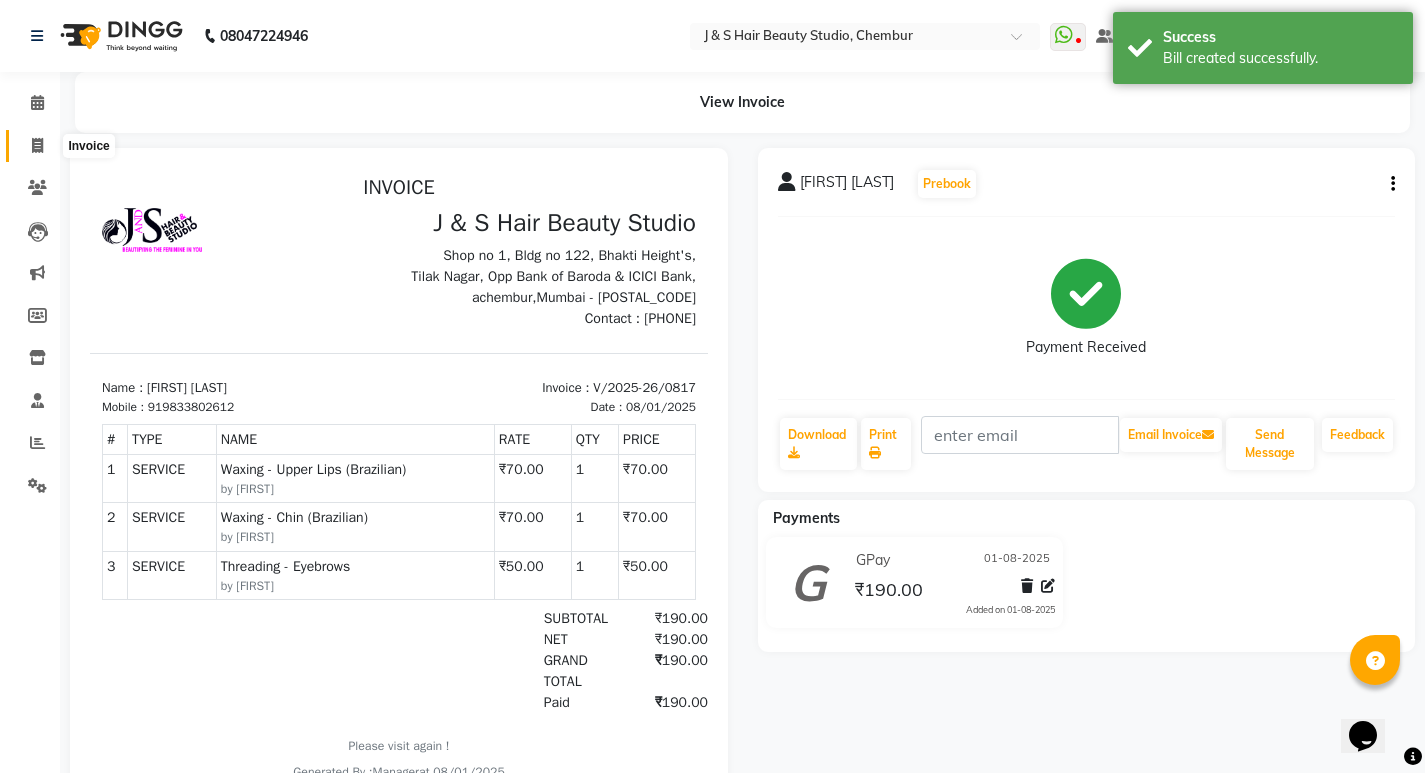 click 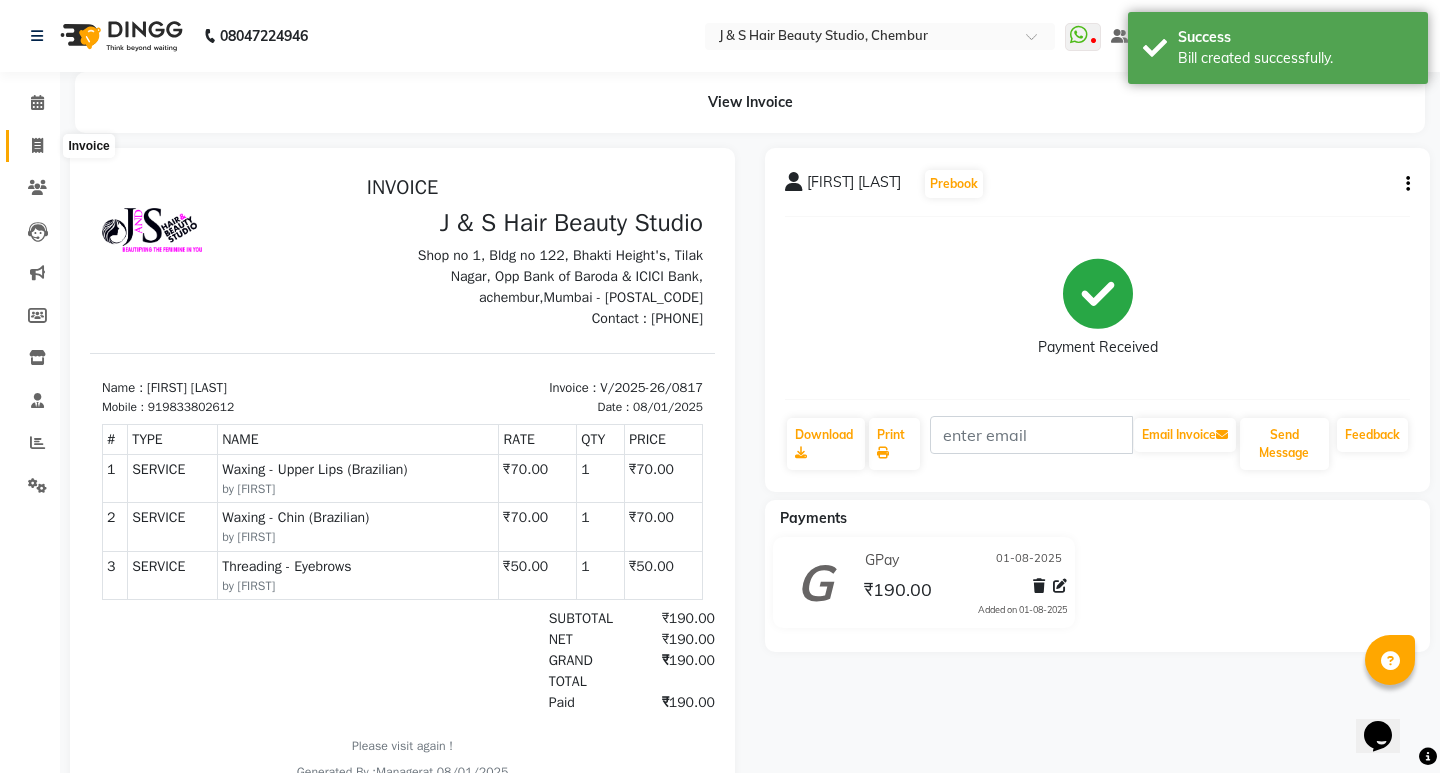 select on "143" 